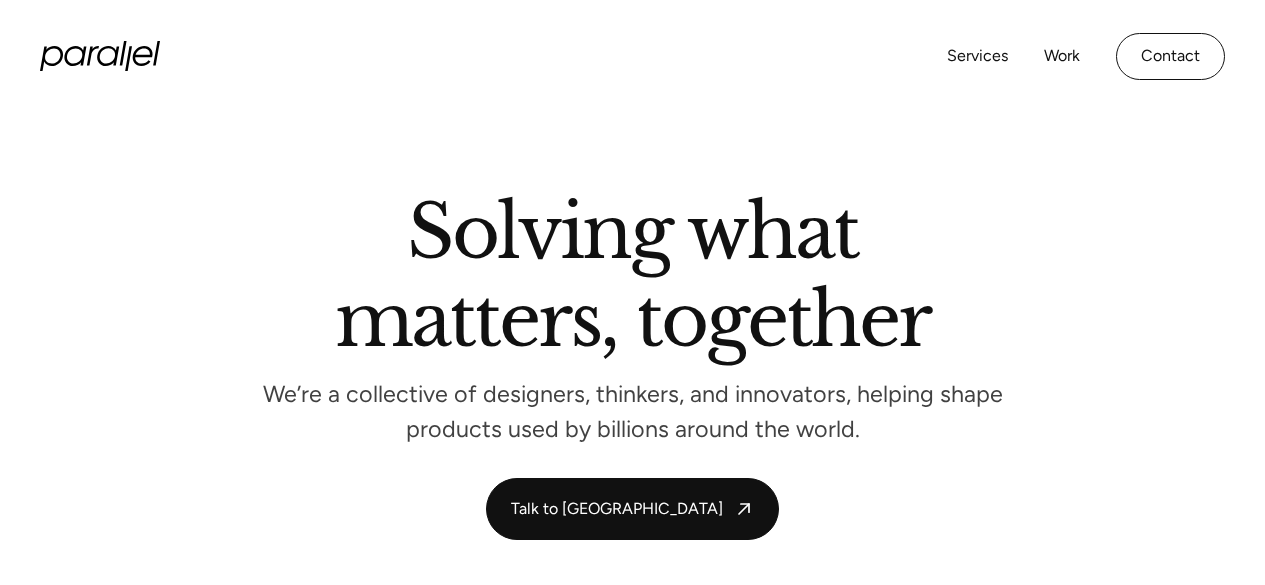 scroll, scrollTop: 0, scrollLeft: 0, axis: both 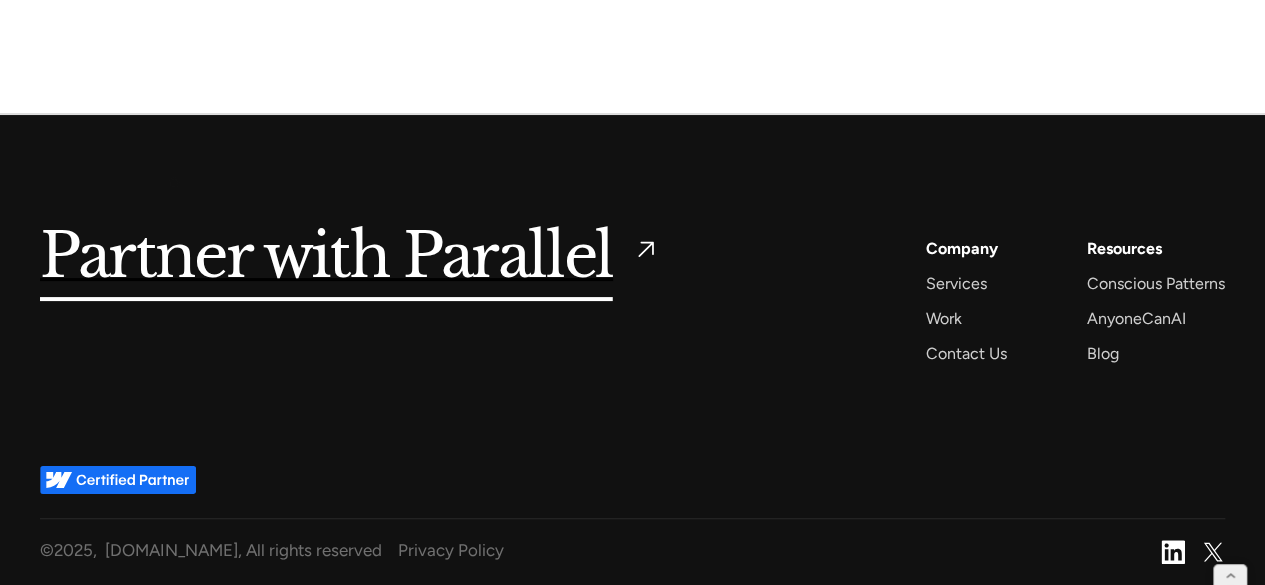 drag, startPoint x: 250, startPoint y: 0, endPoint x: 174, endPoint y: 183, distance: 198.15398 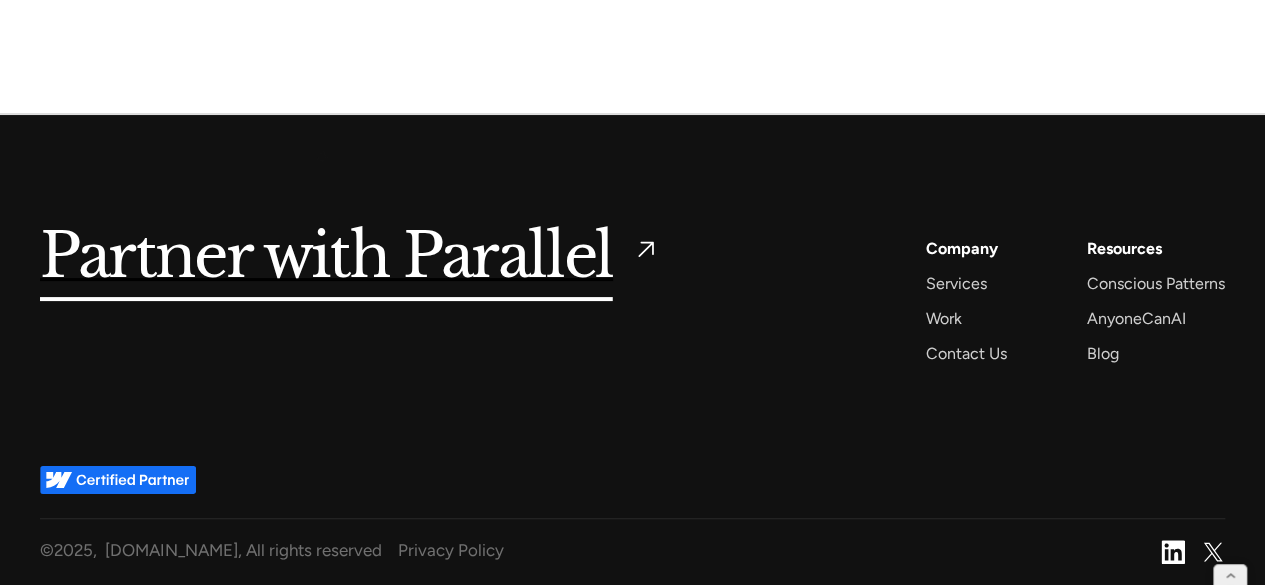 click on "Partner with Parallel Services AI Design Sprint Design Sprint UX Design ProdUX Work Digilocker Cowin Meta Gullak Company Services Work Contact Us Resources Conscious Patterns AnyoneCanAI Blog" at bounding box center [632, 289] 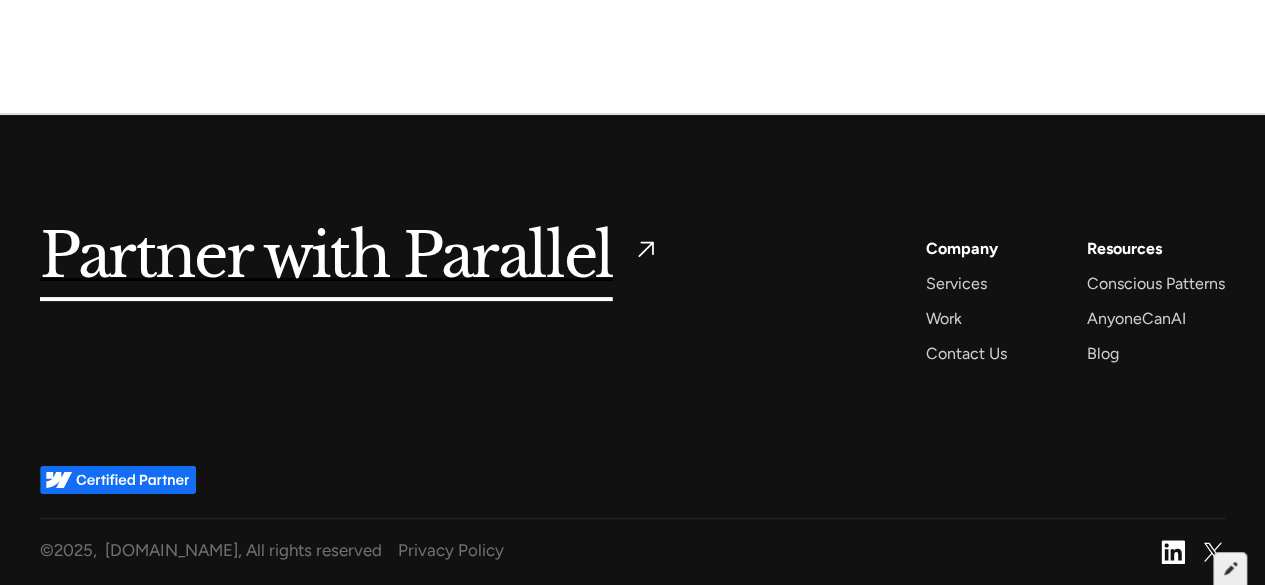 click at bounding box center (1230, 568) 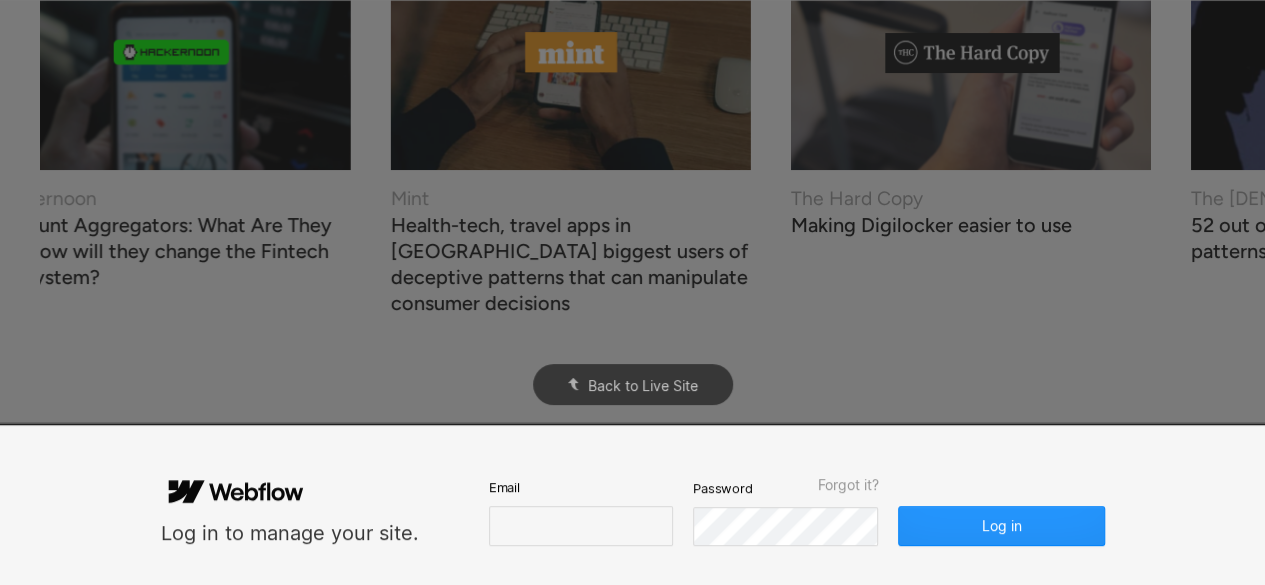 scroll, scrollTop: 0, scrollLeft: 0, axis: both 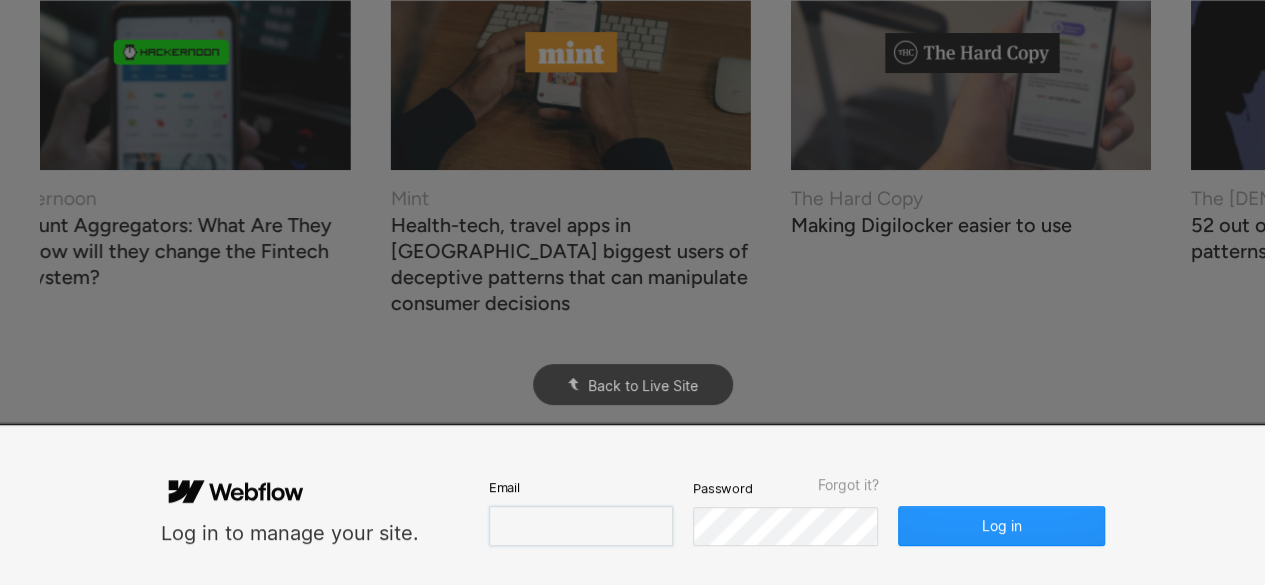 click at bounding box center (581, 526) 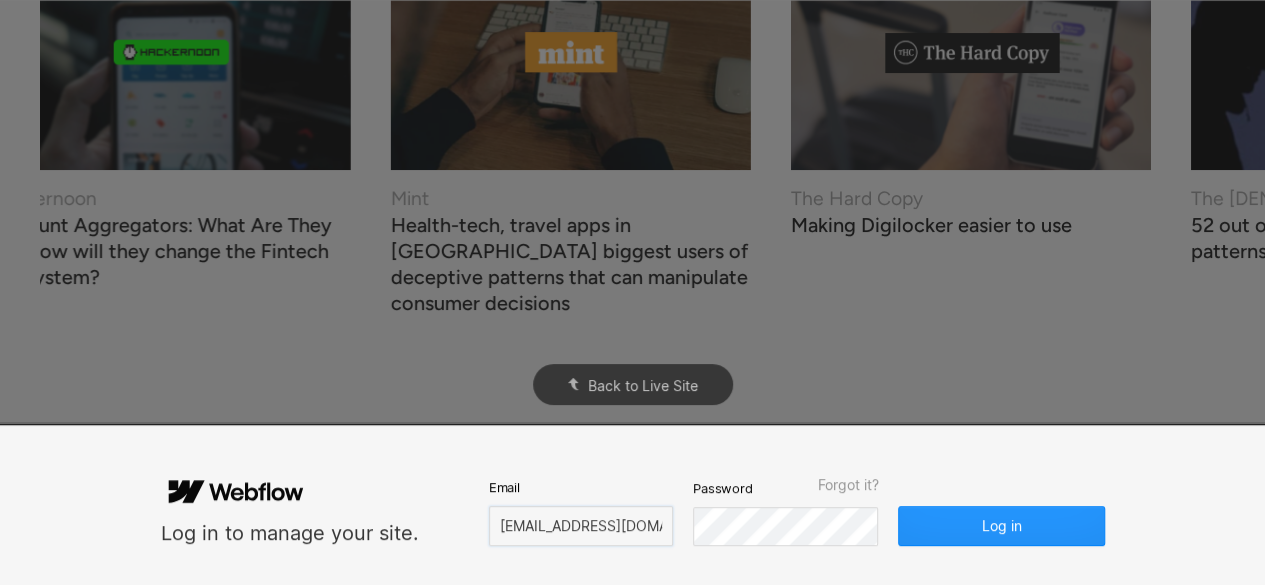 scroll, scrollTop: 0, scrollLeft: 3, axis: horizontal 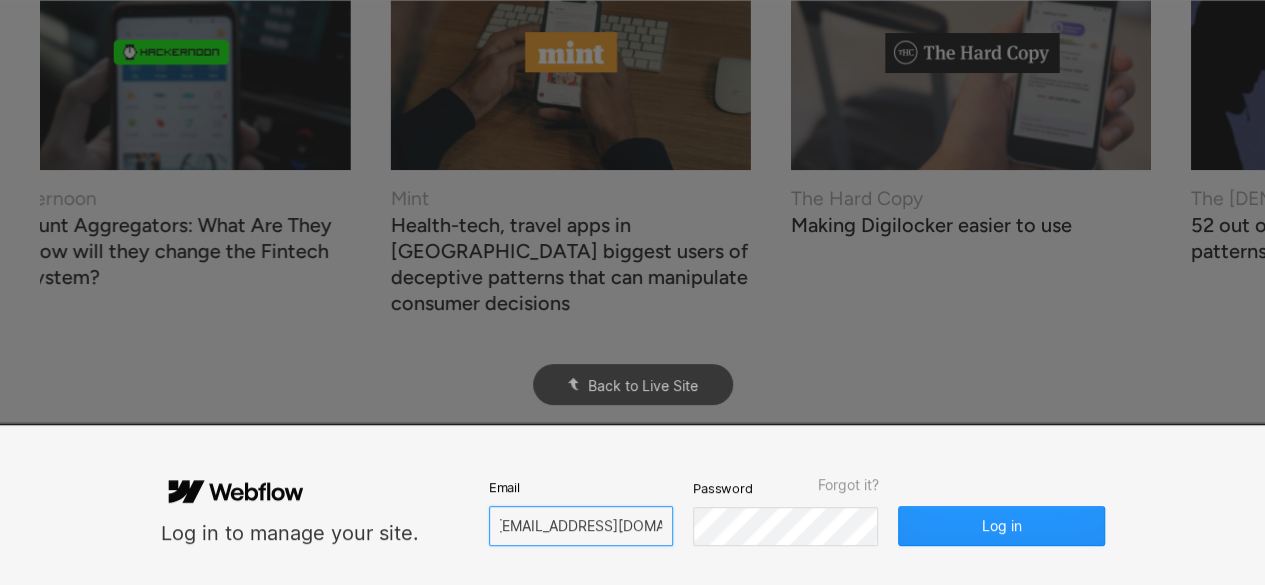 type on "marthakrahul@gmail.com" 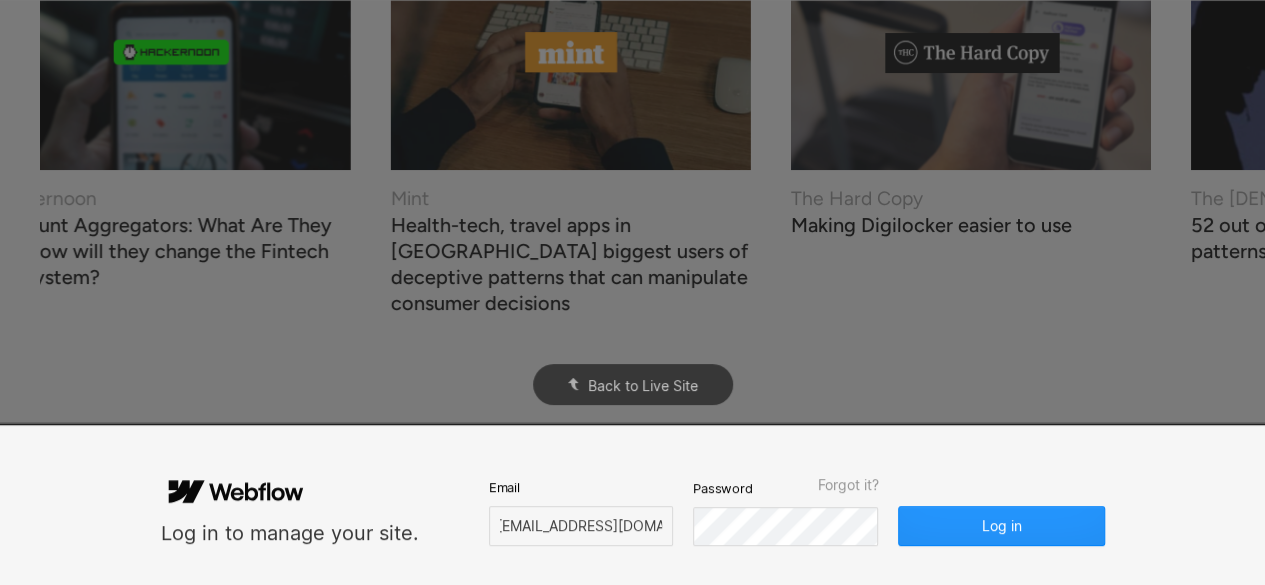 click on "Log in to manage your site. Email marthakrahul@gmail.com Password Forgot it? Log in" at bounding box center (633, 505) 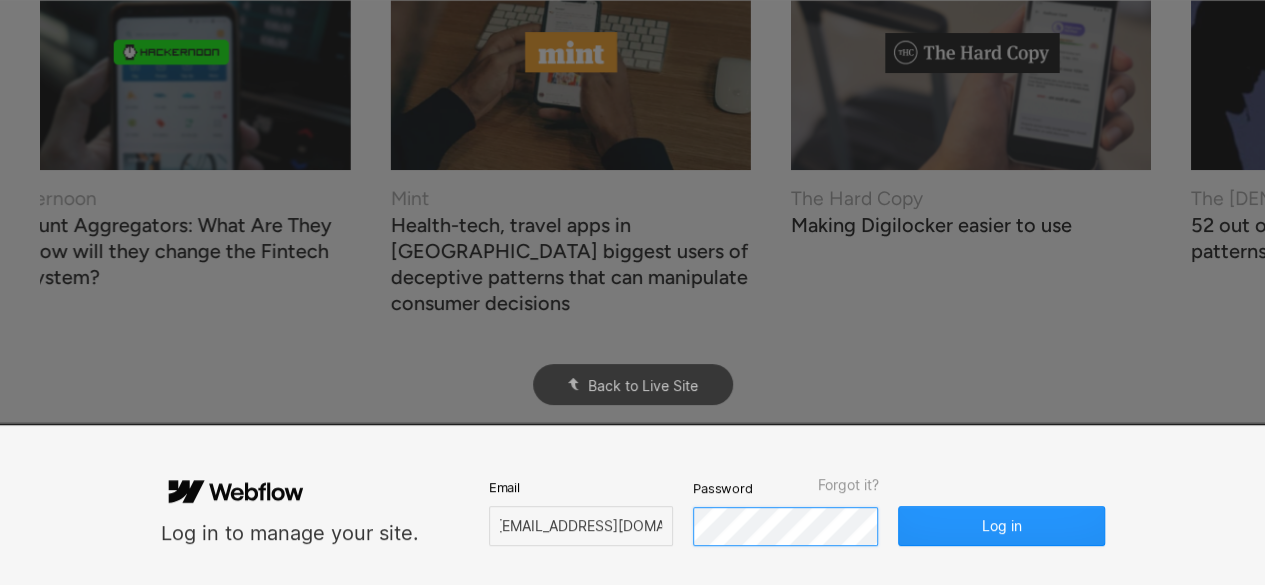 scroll, scrollTop: 0, scrollLeft: 0, axis: both 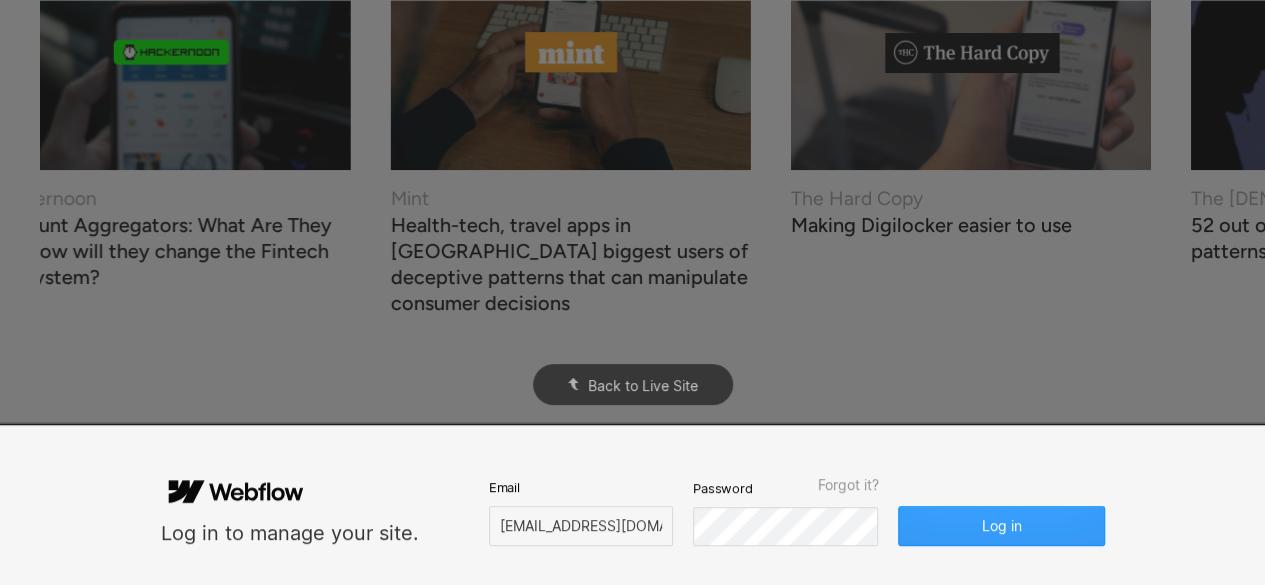 click on "Log in" at bounding box center (1001, 526) 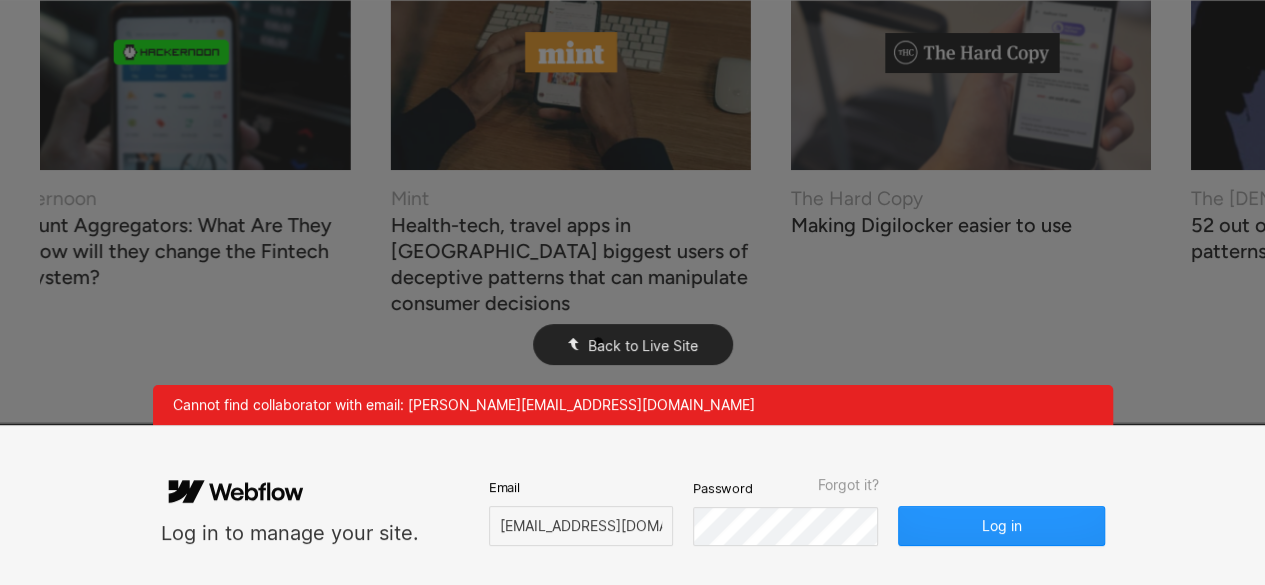 click on "Back to Live Site" at bounding box center [643, 345] 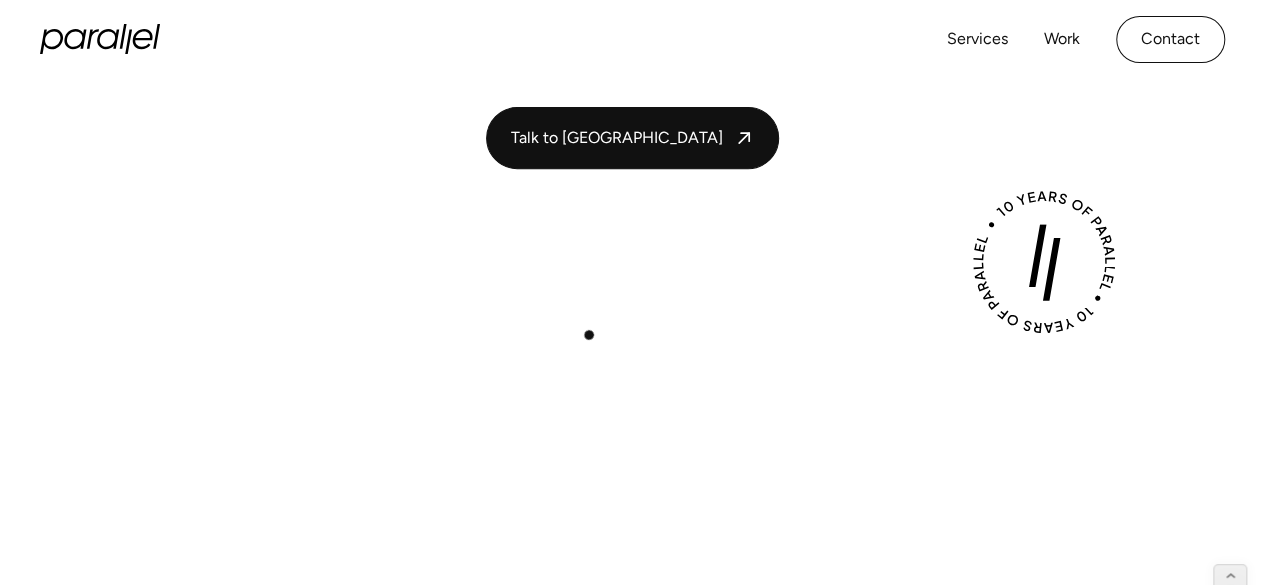 scroll, scrollTop: 0, scrollLeft: 0, axis: both 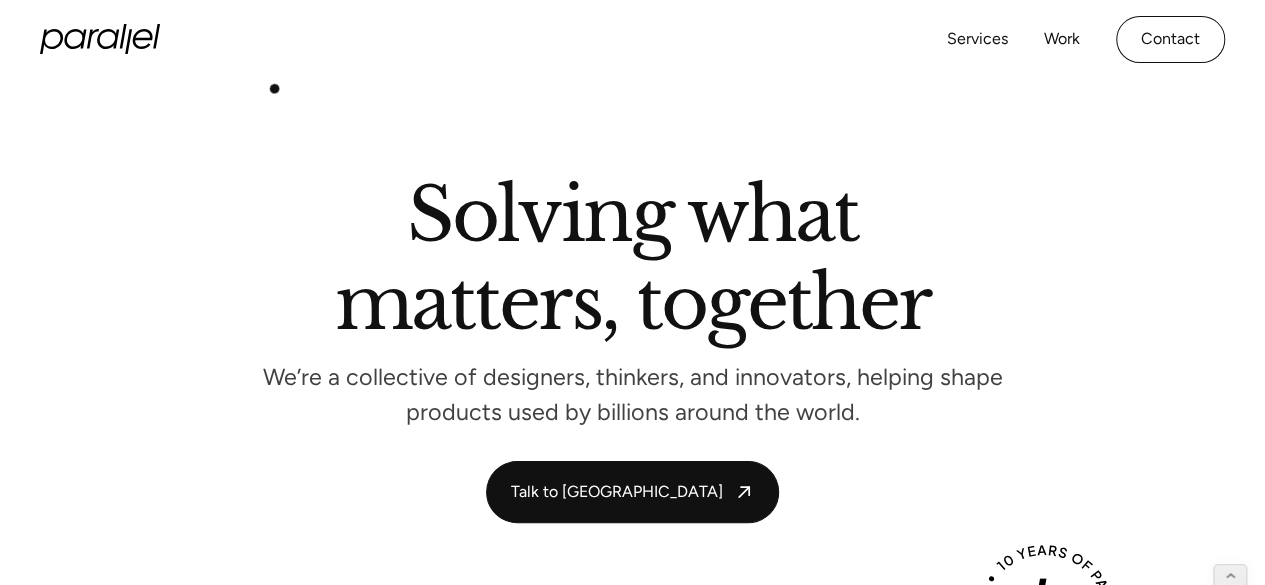 click on "Solving what  matters, together We’re a collective of designers, thinkers, and innovators, helping shape products used by billions around the world. Talk to us Talk to us Talk to us" at bounding box center [632, 351] 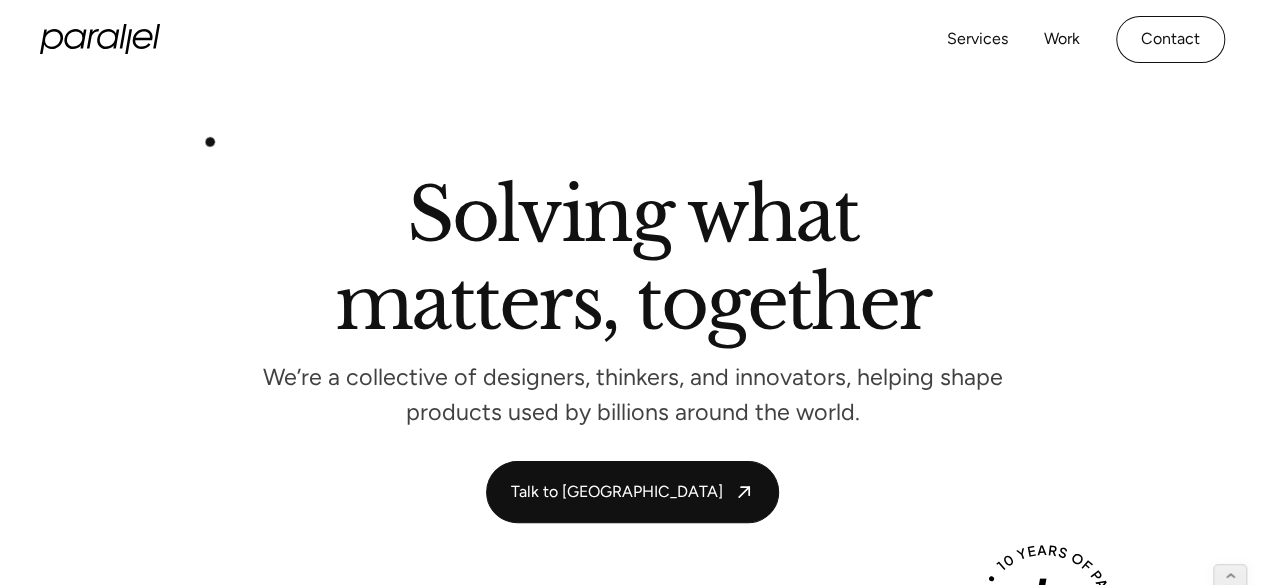 click on "Solving what  matters, together We’re a collective of designers, thinkers, and innovators, helping shape products used by billions around the world. Talk to us Talk to us Talk to us" at bounding box center [632, 351] 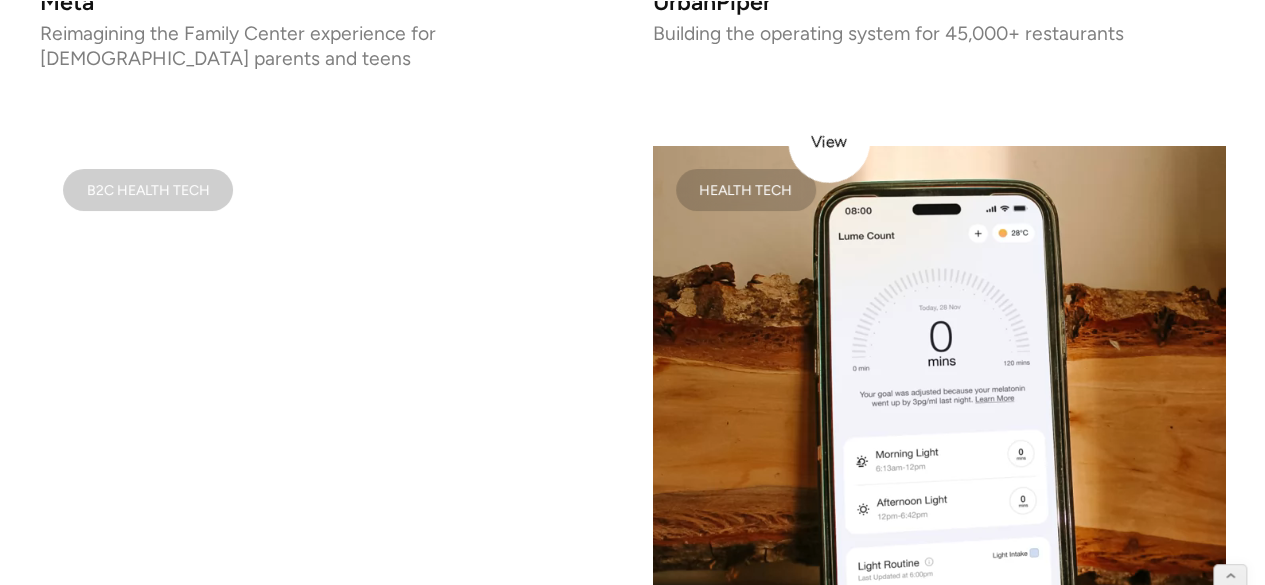 scroll, scrollTop: 3723, scrollLeft: 0, axis: vertical 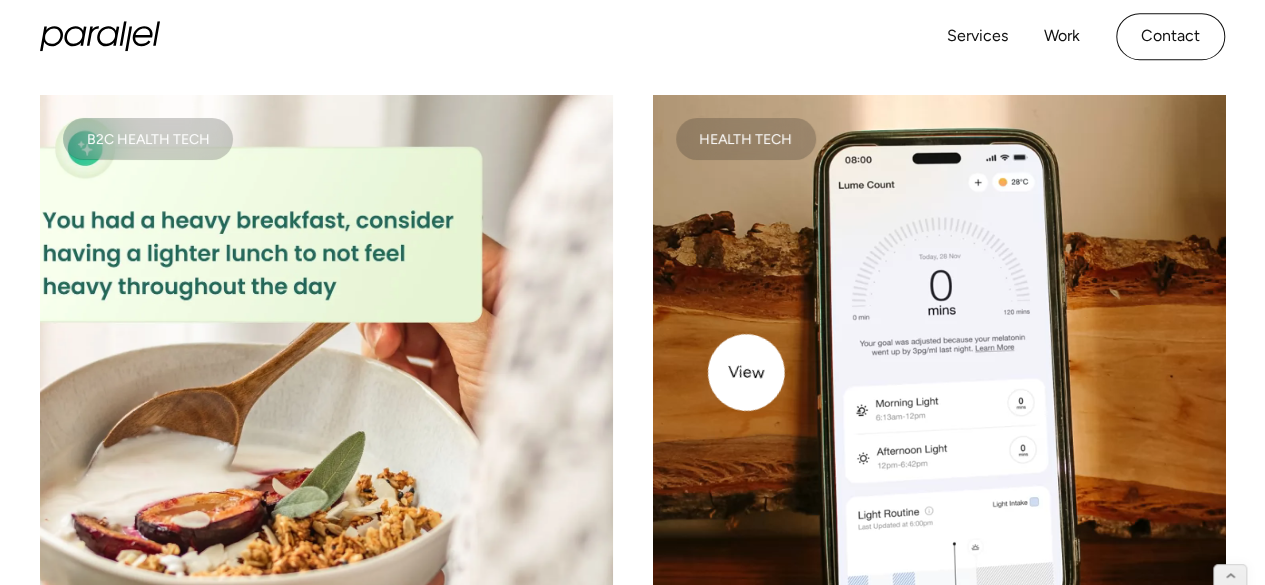 click at bounding box center [939, 381] 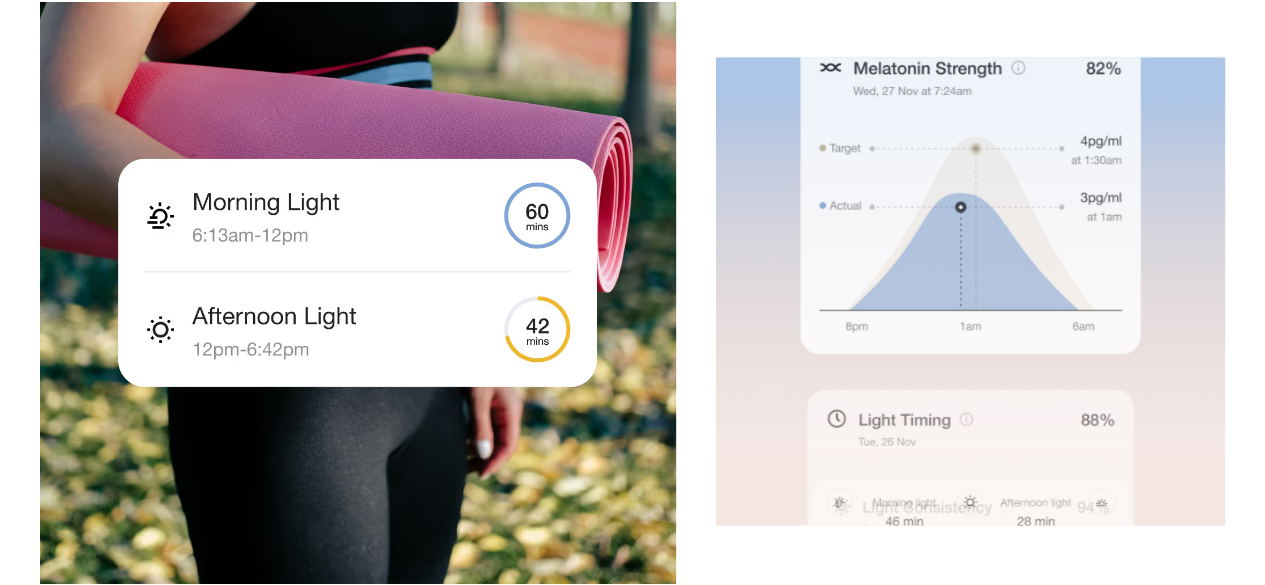 scroll, scrollTop: 7470, scrollLeft: 0, axis: vertical 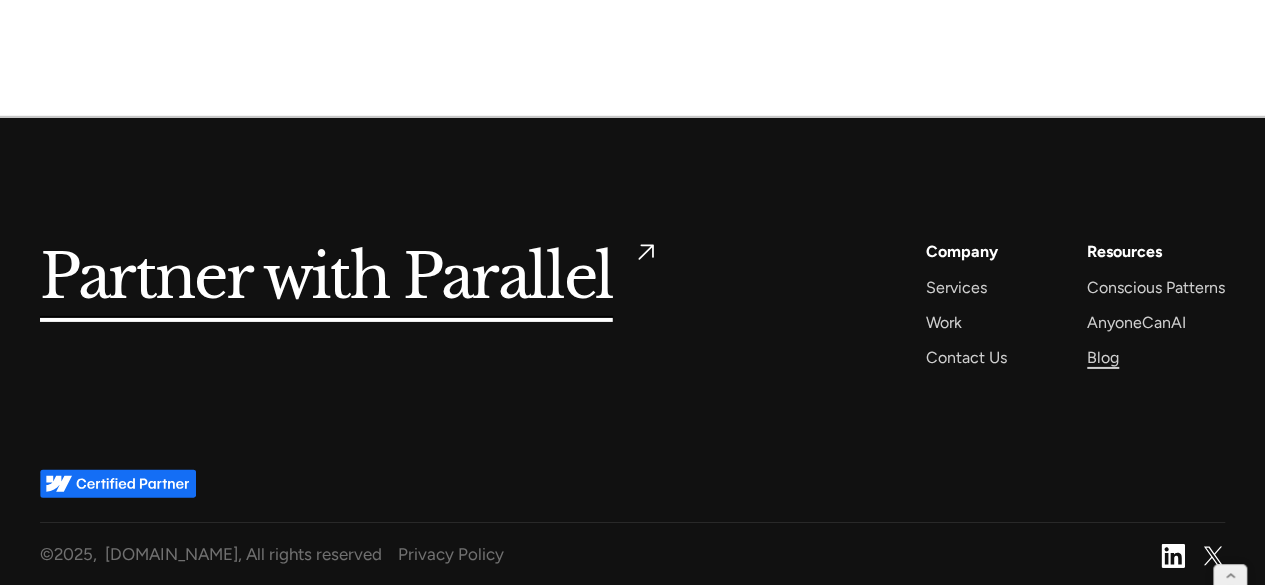 click on "Blog" at bounding box center [1103, 357] 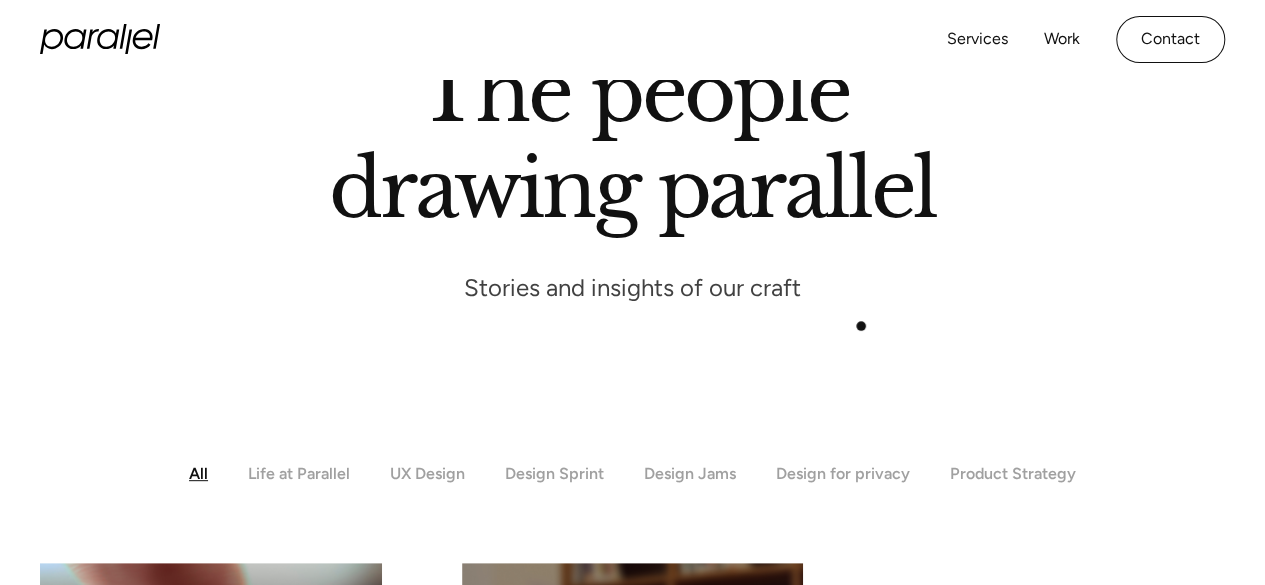 scroll, scrollTop: 342, scrollLeft: 0, axis: vertical 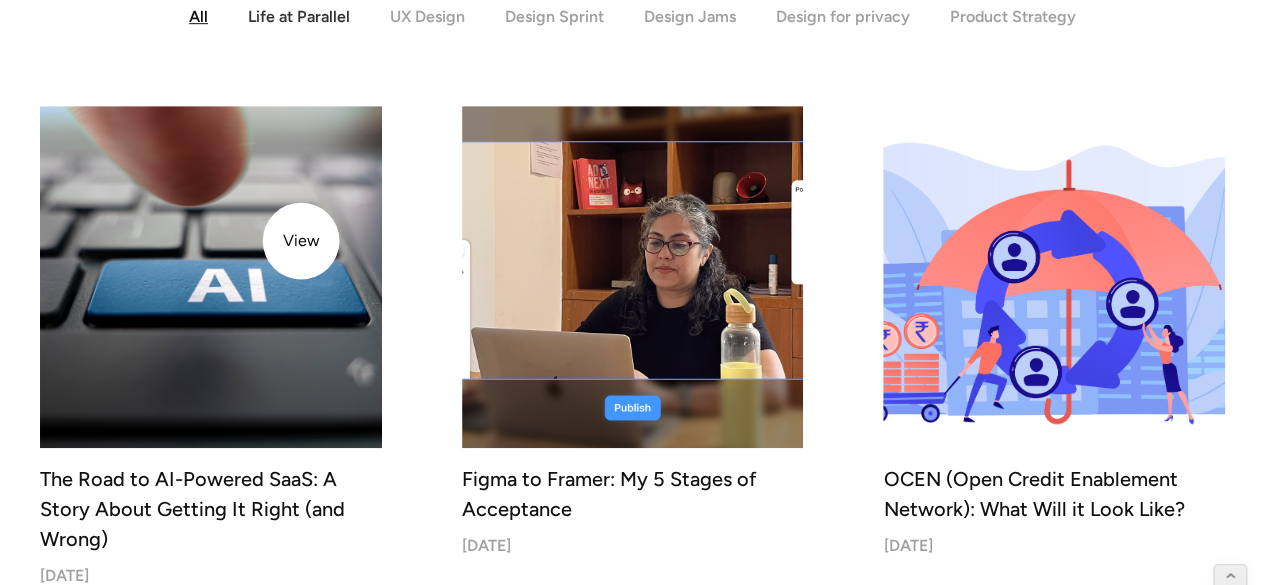 click at bounding box center [211, 277] 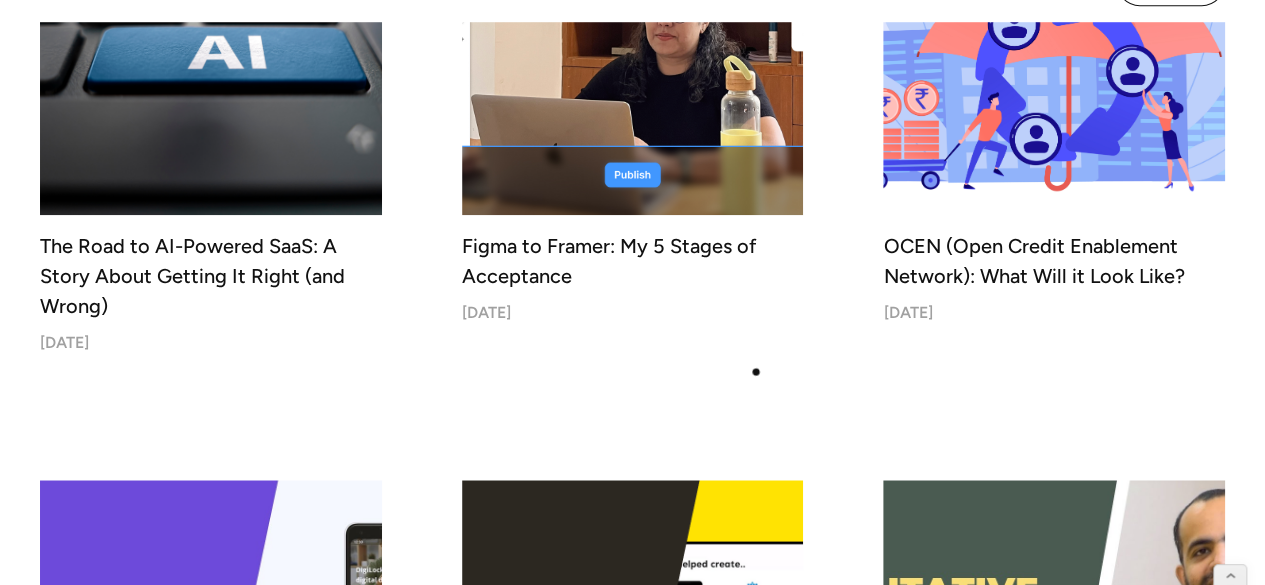 scroll, scrollTop: 660, scrollLeft: 0, axis: vertical 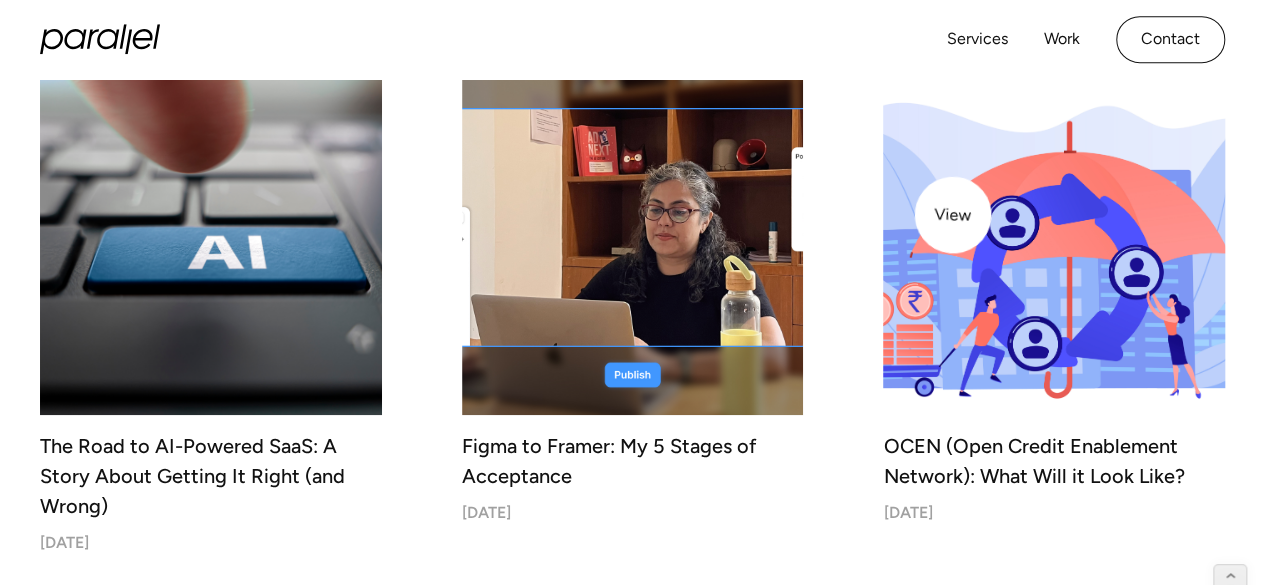 click at bounding box center [1054, 243] 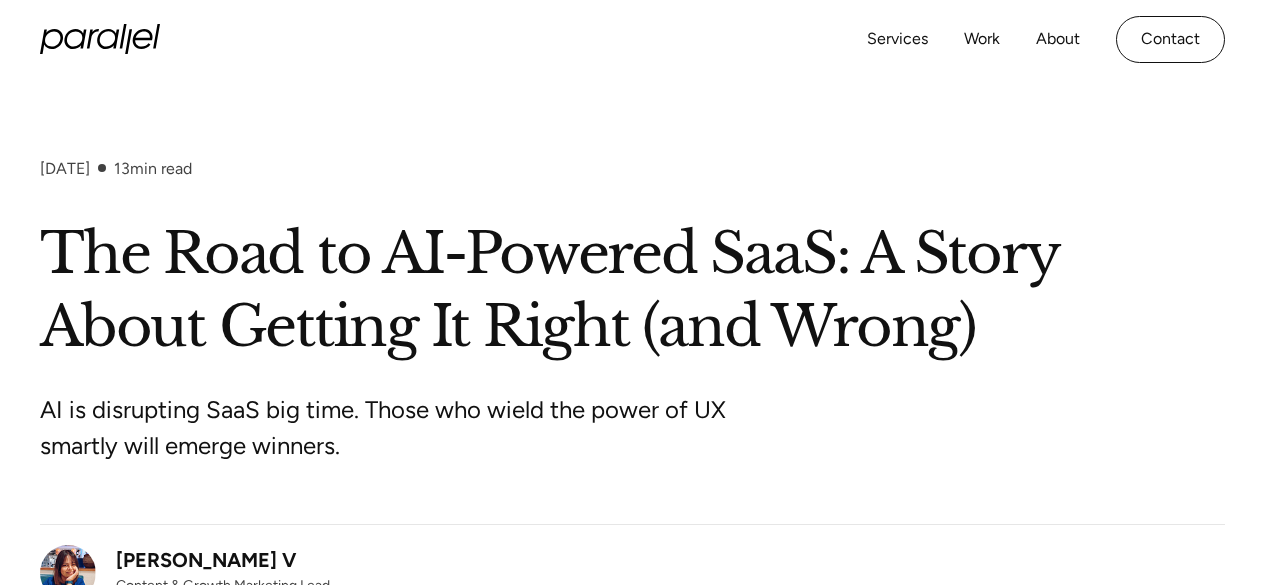 scroll, scrollTop: 0, scrollLeft: 0, axis: both 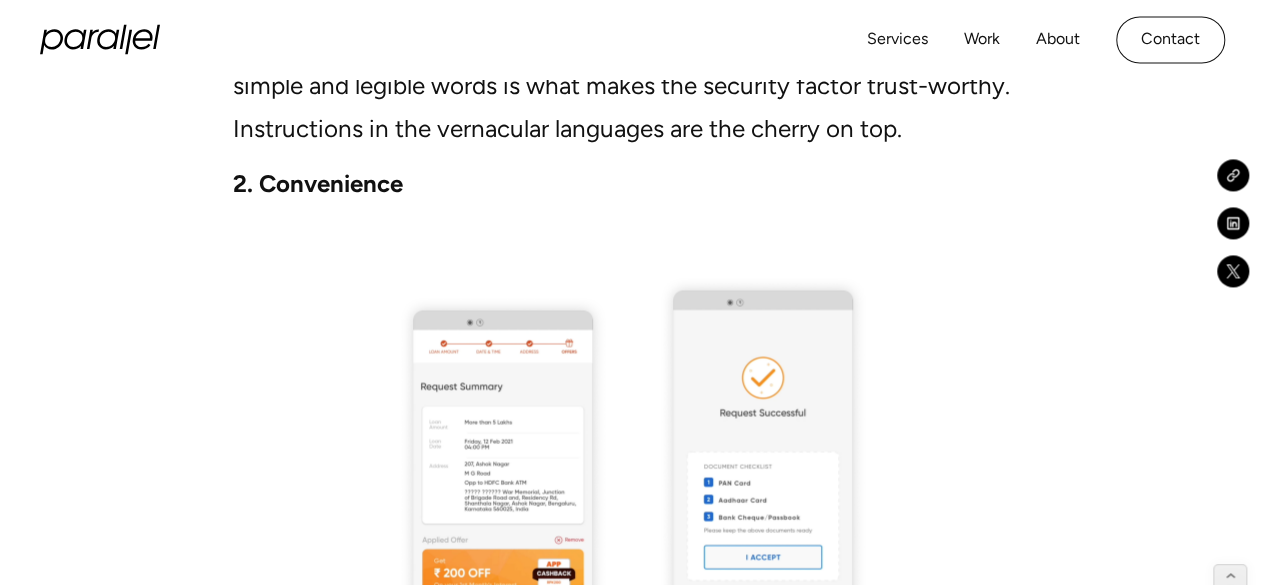 click at bounding box center [633, 500] 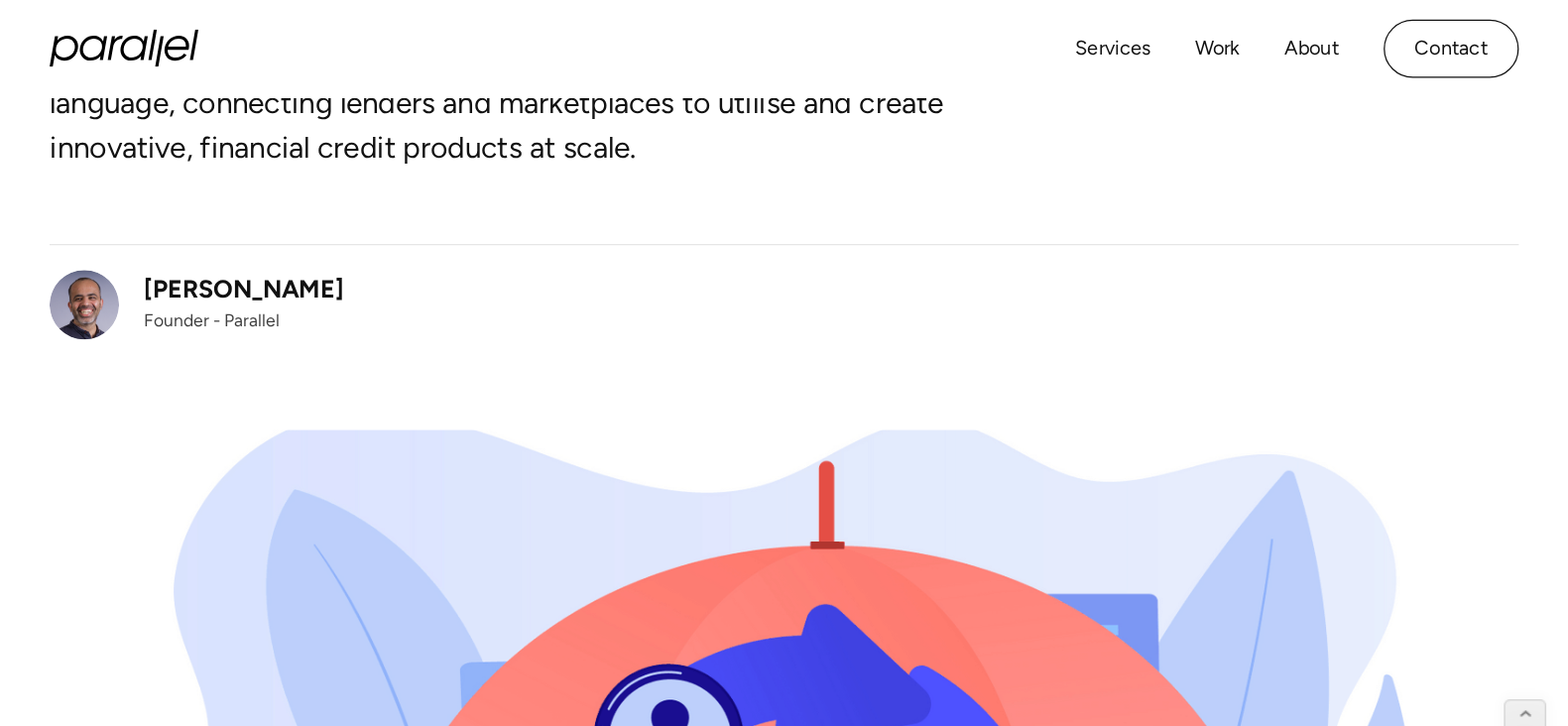 scroll, scrollTop: 0, scrollLeft: 0, axis: both 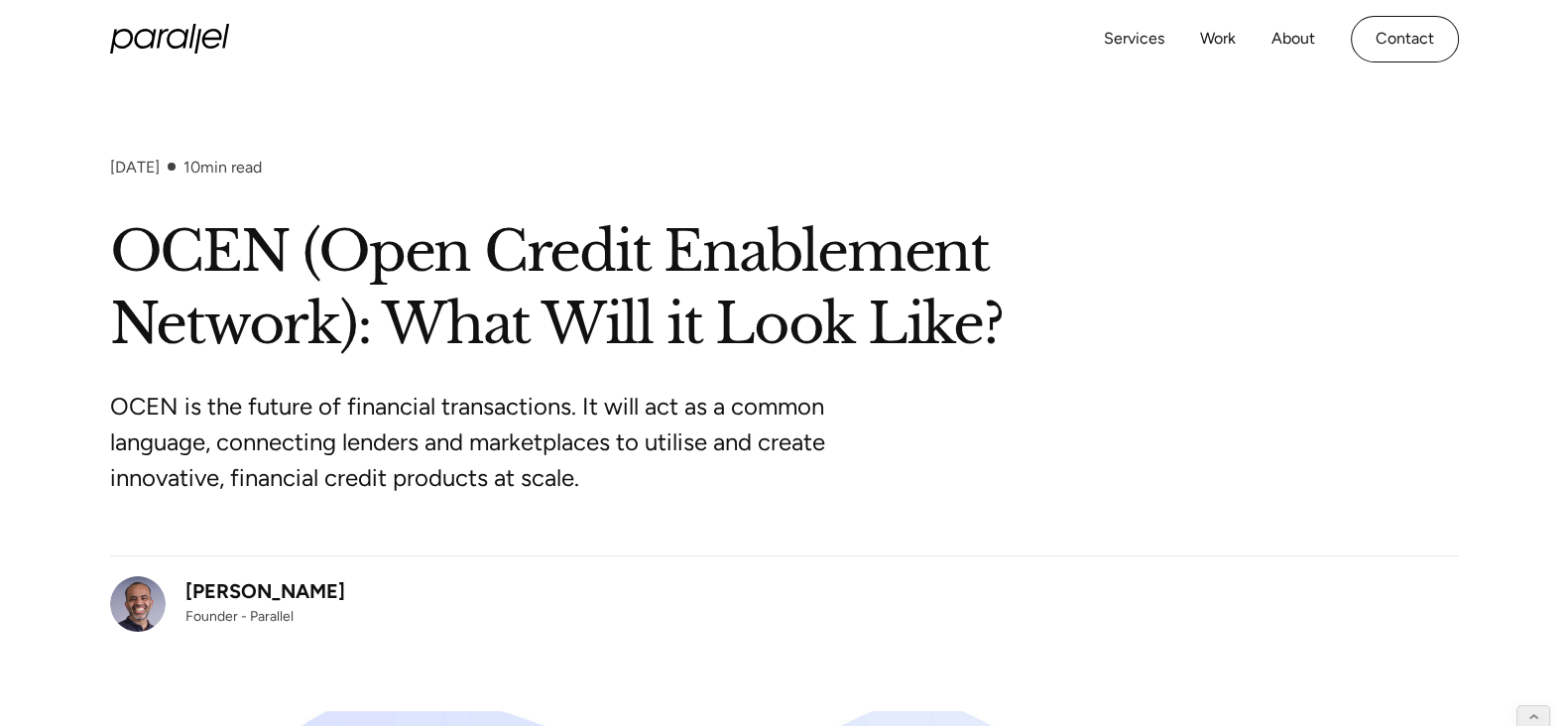 drag, startPoint x: 1025, startPoint y: 3, endPoint x: 770, endPoint y: 362, distance: 440.34759 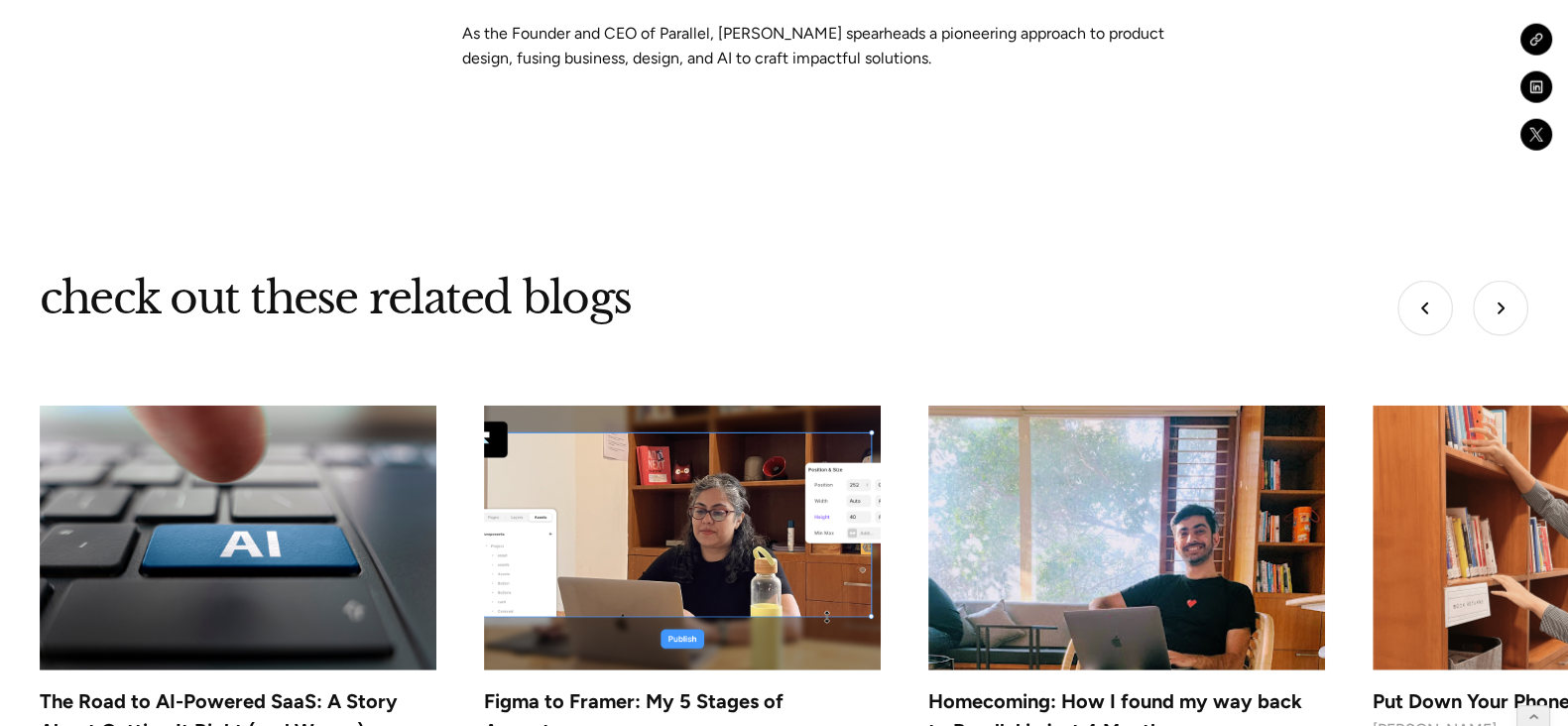 scroll, scrollTop: 15801, scrollLeft: 0, axis: vertical 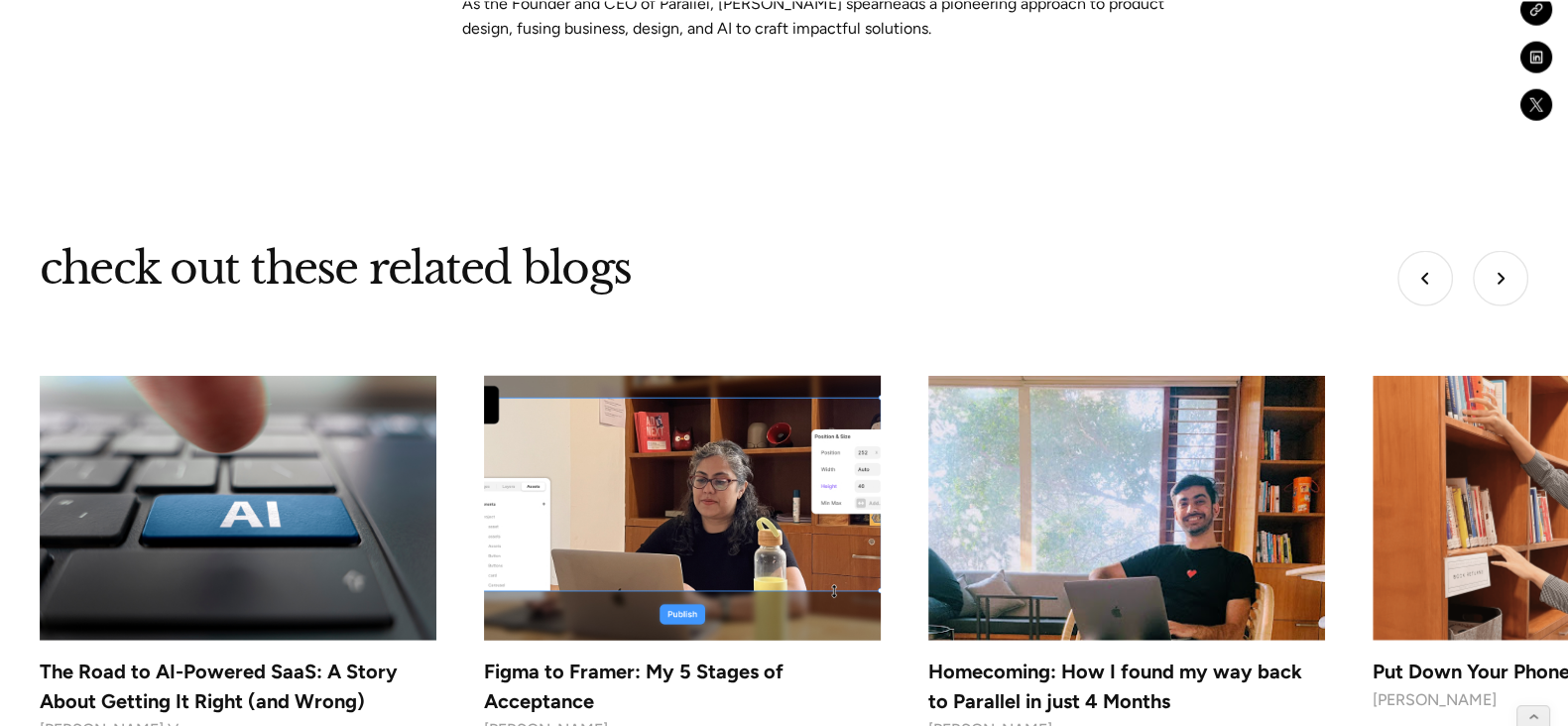click at bounding box center [682, 508] 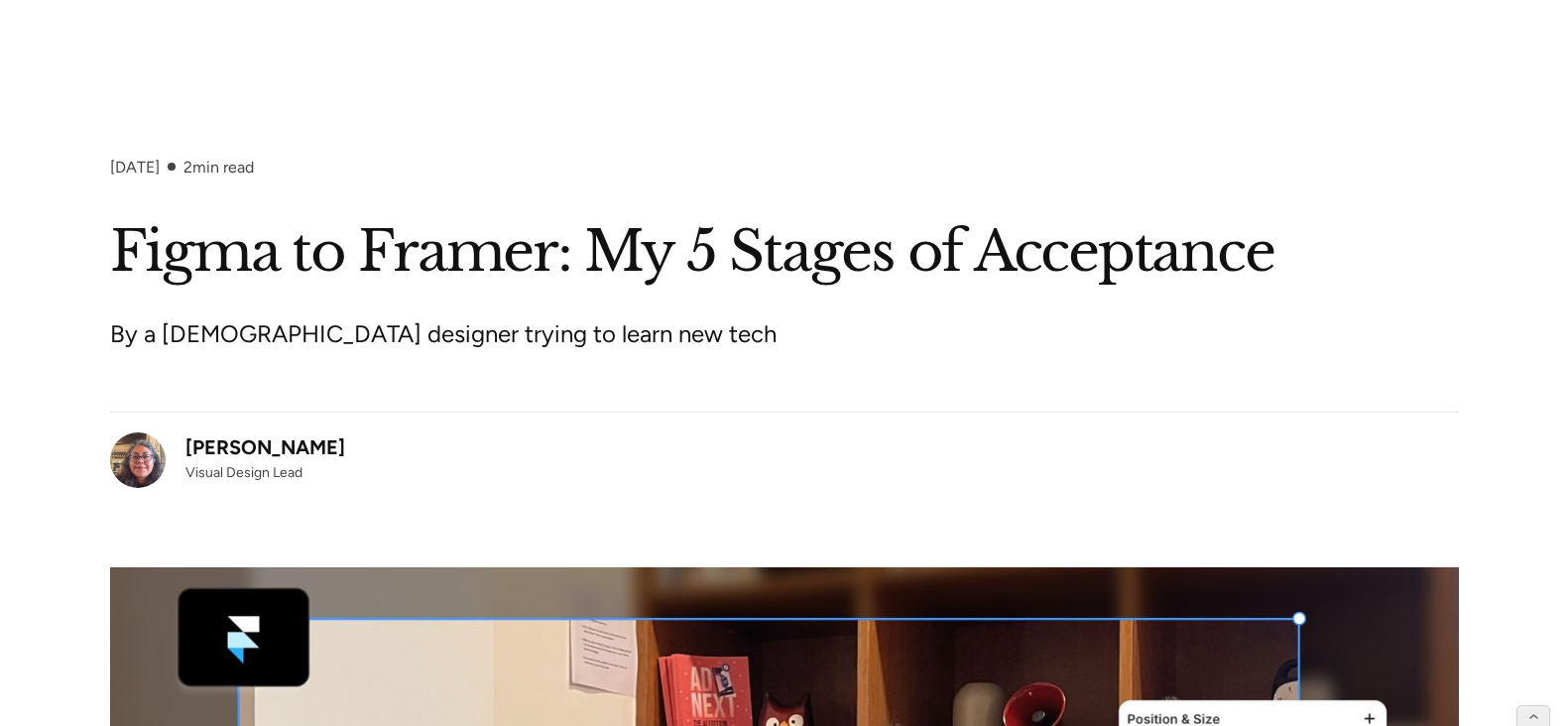 scroll, scrollTop: 5450, scrollLeft: 0, axis: vertical 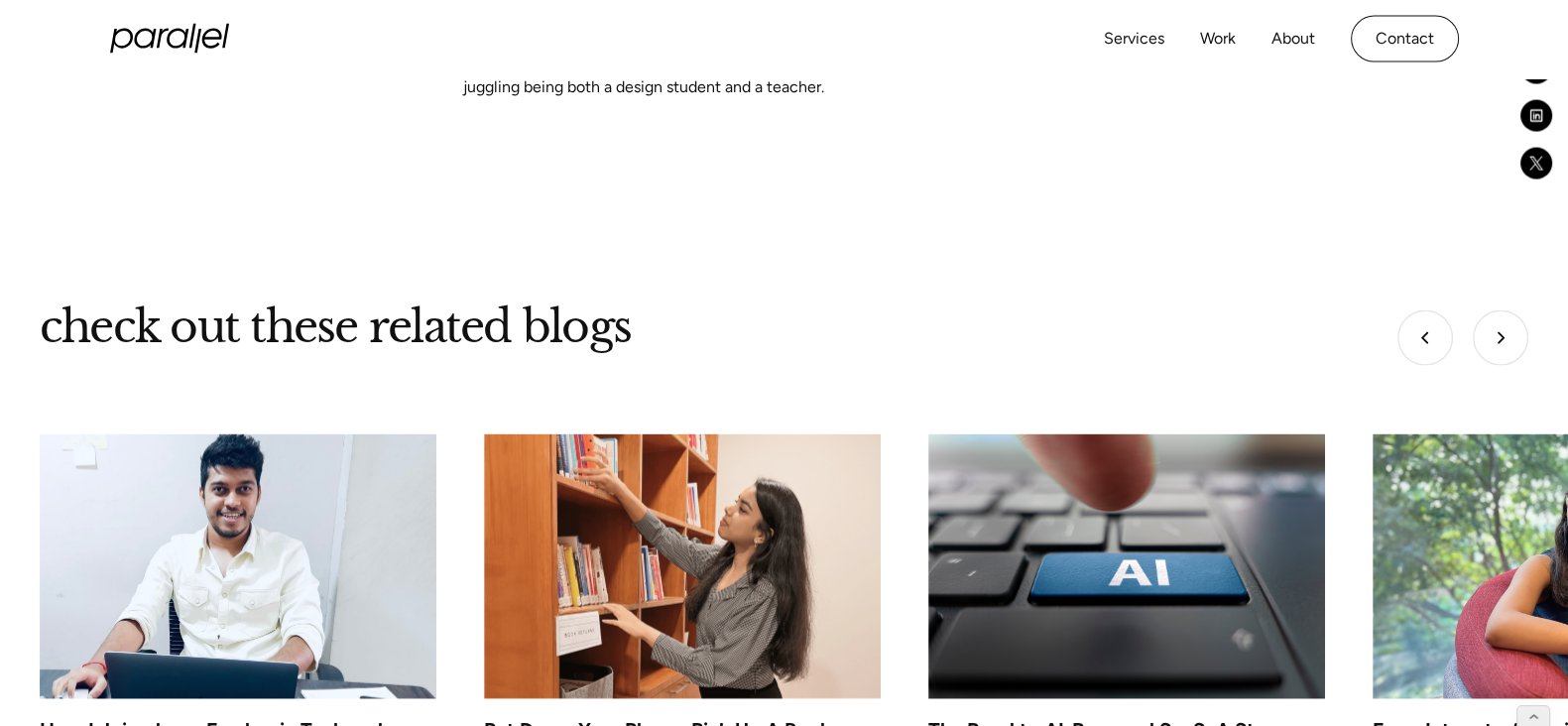 click on "check out these related blogs Homecoming: How I found my way back to Parallel in just 4 Months [PERSON_NAME] Fintech UI/UX Design: Driving Growth by Creating a Better User Experience [PERSON_NAME] 5-Second User Tests: Do they really make design decisions easy? [PERSON_NAME] The Art of Following Ethical Design Practices [PERSON_NAME] Why Digital Transformation Projects Fail [PERSON_NAME] Thinking beyond ‘Chat GPT for X’: Our first AI Ideation workshop [PERSON_NAME] How I Joined as a Fresher in Tech and Turned into a Product Designer at Parallel [PERSON_NAME]  Put Down Your Phone, Pick Up A Book  [PERSON_NAME] The Road to AI-Powered SaaS: A Story About Getting It Right (and Wrong) [PERSON_NAME] V From Intern to Associate Designer [PERSON_NAME] From Idea to #2 Product of the Day [PERSON_NAME] UnParalleled Internship - Chart Your Design Odyssey - Where Fresh Perspectives Take Flight!  [PERSON_NAME] Homecoming: How I found my way back to Parallel in just 4 Months [PERSON_NAME] [PERSON_NAME] [PERSON_NAME]" at bounding box center [784, 651] 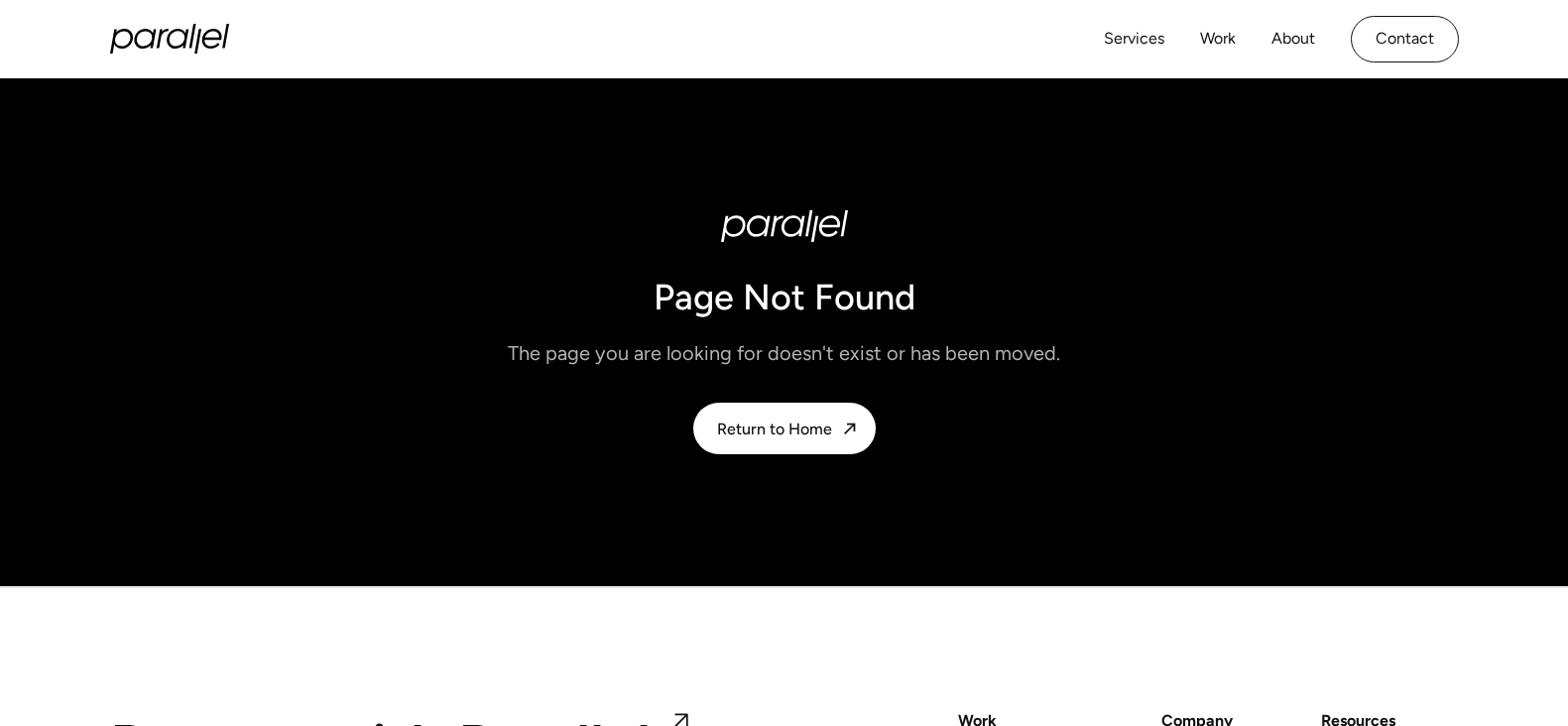 scroll, scrollTop: 0, scrollLeft: 0, axis: both 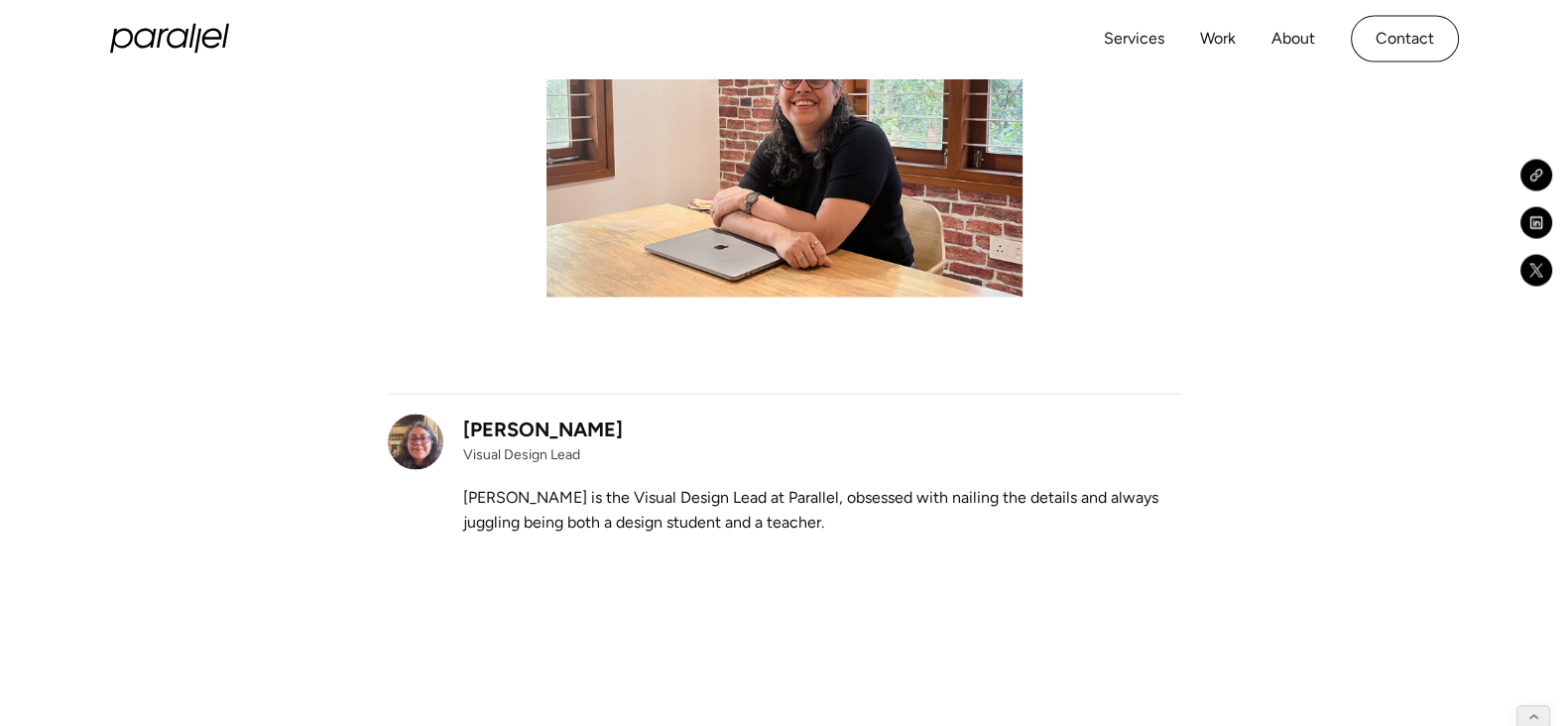 click on "check out these related blogs Homecoming: How I found my way back to Parallel in just 4 Months Archit Ahuja Fintech UI/UX Design: Driving Growth by Creating a Better User Experience Robin Dhanwani 5-Second User Tests: Do they really make design decisions easy? Anoushka Srivastava The Art of Following Ethical Design Practices Akhilesh Why Digital Transformation Projects Fail Shashank Ganesh Thinking beyond ‘Chat GPT for X’: Our first AI Ideation workshop Robin Dhanwani How I Joined as a Fresher in Tech and Turned into a Product Designer at Parallel Parth Mehta  Put Down Your Phone, Pick Up A Book  Kashish Agrawal The Road to AI-Powered SaaS: A Story About Getting It Right (and Wrong) Nirupama V From Intern to Associate Designer Anushka Tyagi From Idea to #2 Product of the Day Muzammil Merchant UnParalleled Internship - Chart Your Design Odyssey - Where Fresh Perspectives Take Flight!  Gargi Jain Homecoming: How I found my way back to Parallel in just 4 Months Archit Ahuja Robin Dhanwani Anoushka Srivastava" at bounding box center (784, 1066) 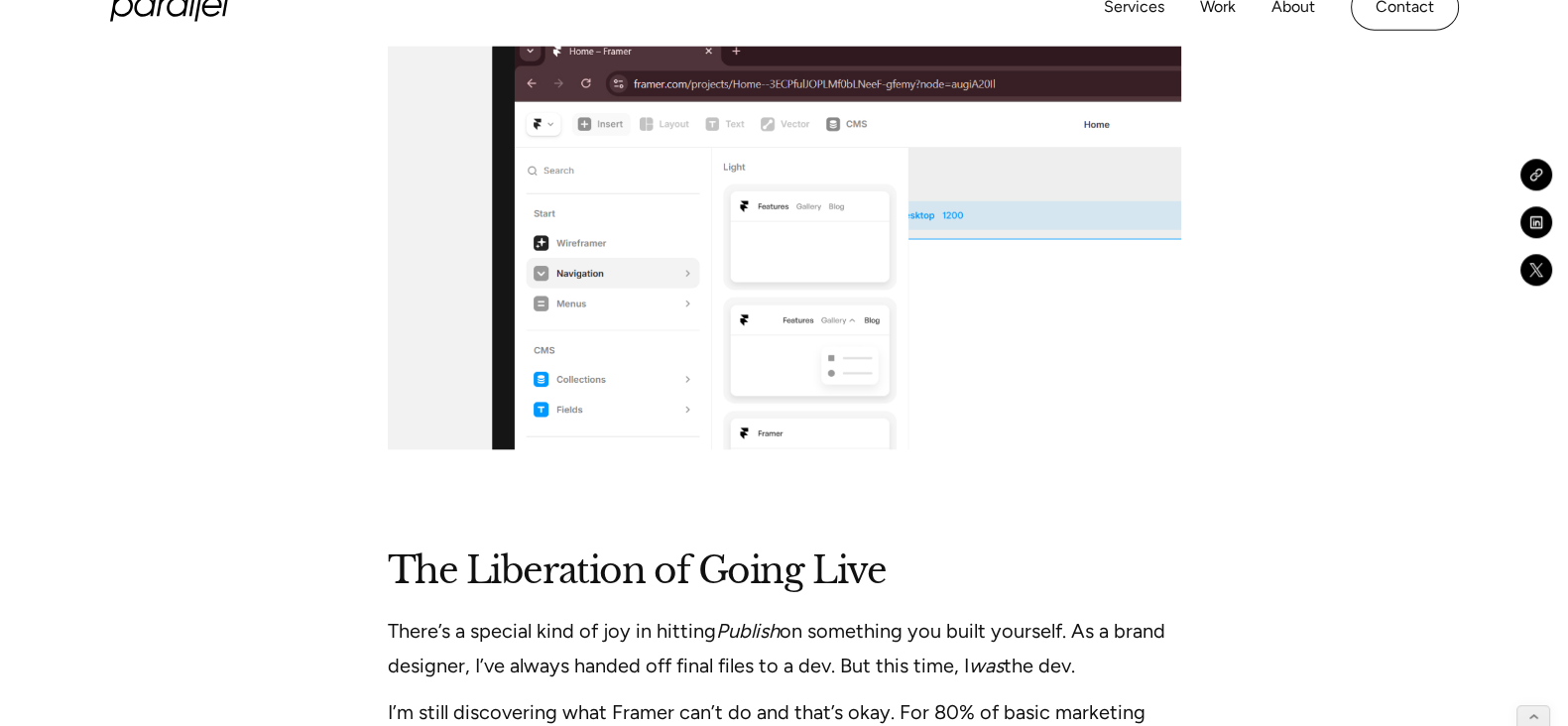scroll, scrollTop: 2420, scrollLeft: 0, axis: vertical 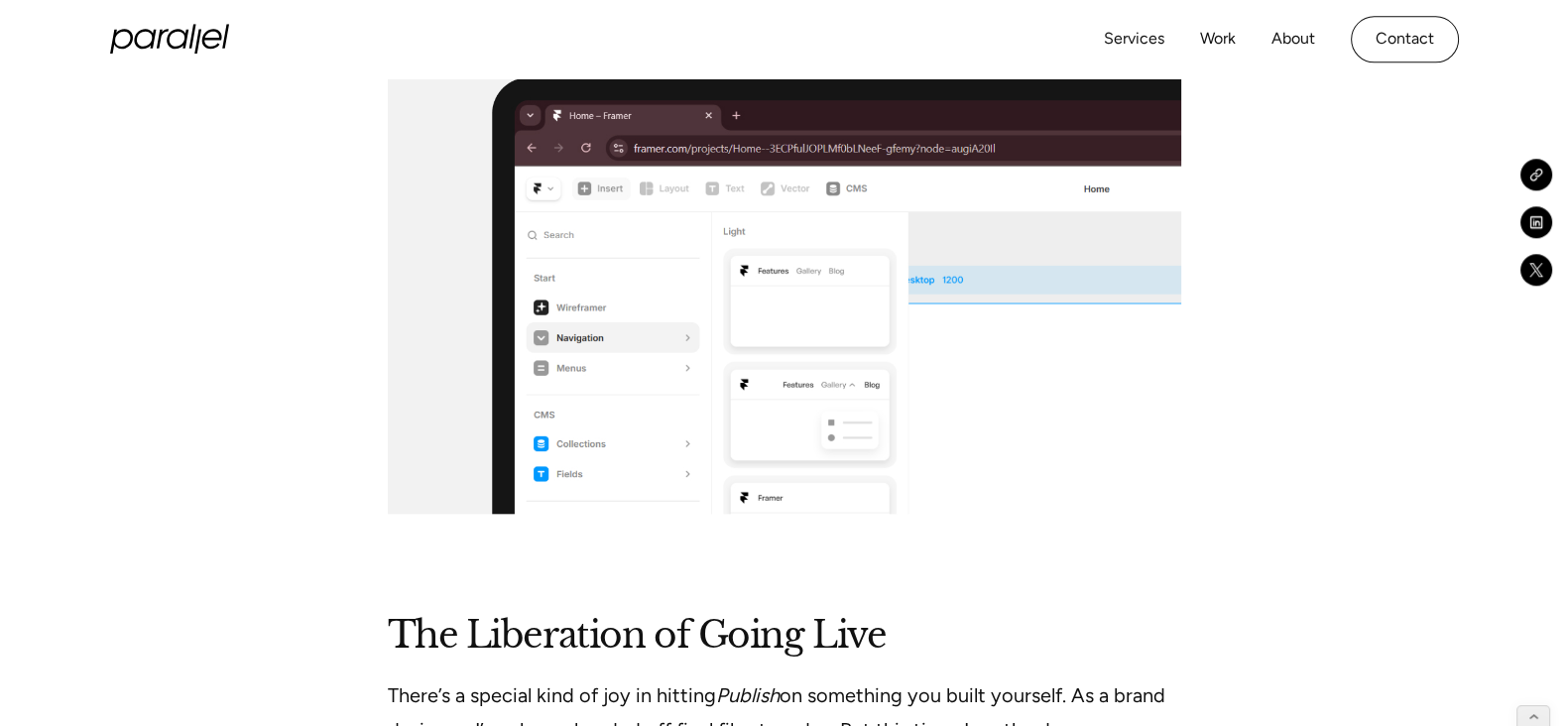 click on "Like all things new, it started with anxiety. I was asked to learn Framer. Not just fiddle with it but actually build a site end-to-end, alone. It wasn’t just about upskilling. I was also meant to lead this change within the team.  Luckily, I was given a full week at work with zero distractions. No Slack pings, no status meetings. Just me and Framer.  And in that week, I had a realization: 1 week of learning something new feels nothing like 1 week of doing the work. Work has become second nature. I can do it on autopilot. Learning? That requires deliberate effort. Focus. Humility. Breaks. So many breaks. The Wrong Start I began by trying to recreate older websites I’d designed: copy-pasting Figma files into Framer. But I quickly realized this wasn’t Figma with a ‘publish’ button. It was it’s own beast. So I stopped copying and decided to build from scratch. Using Framer’s building blocks. Leaning into how  it  thinks. Only then did things click. Geography doesn’t matter anymore  Publish was" at bounding box center (784, 823) 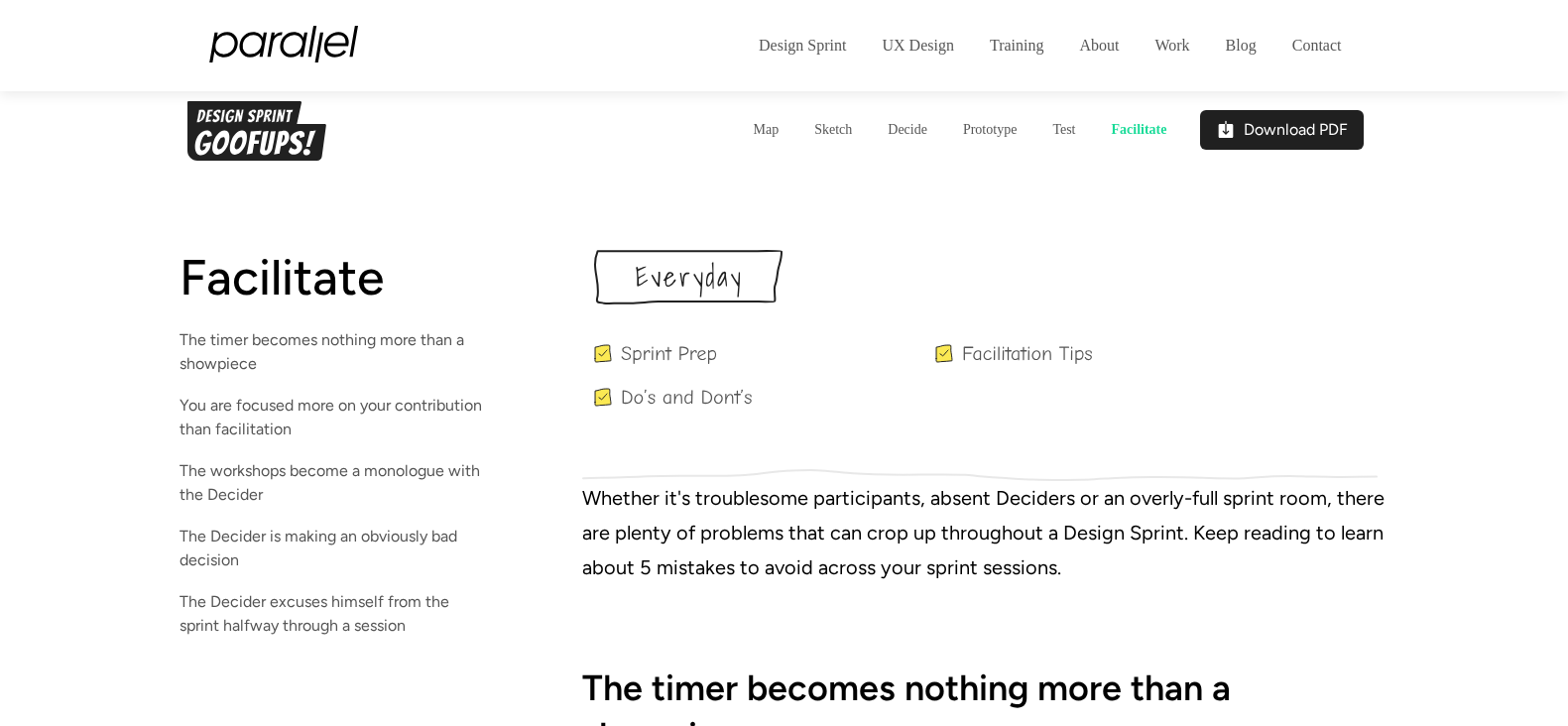 scroll, scrollTop: 0, scrollLeft: 0, axis: both 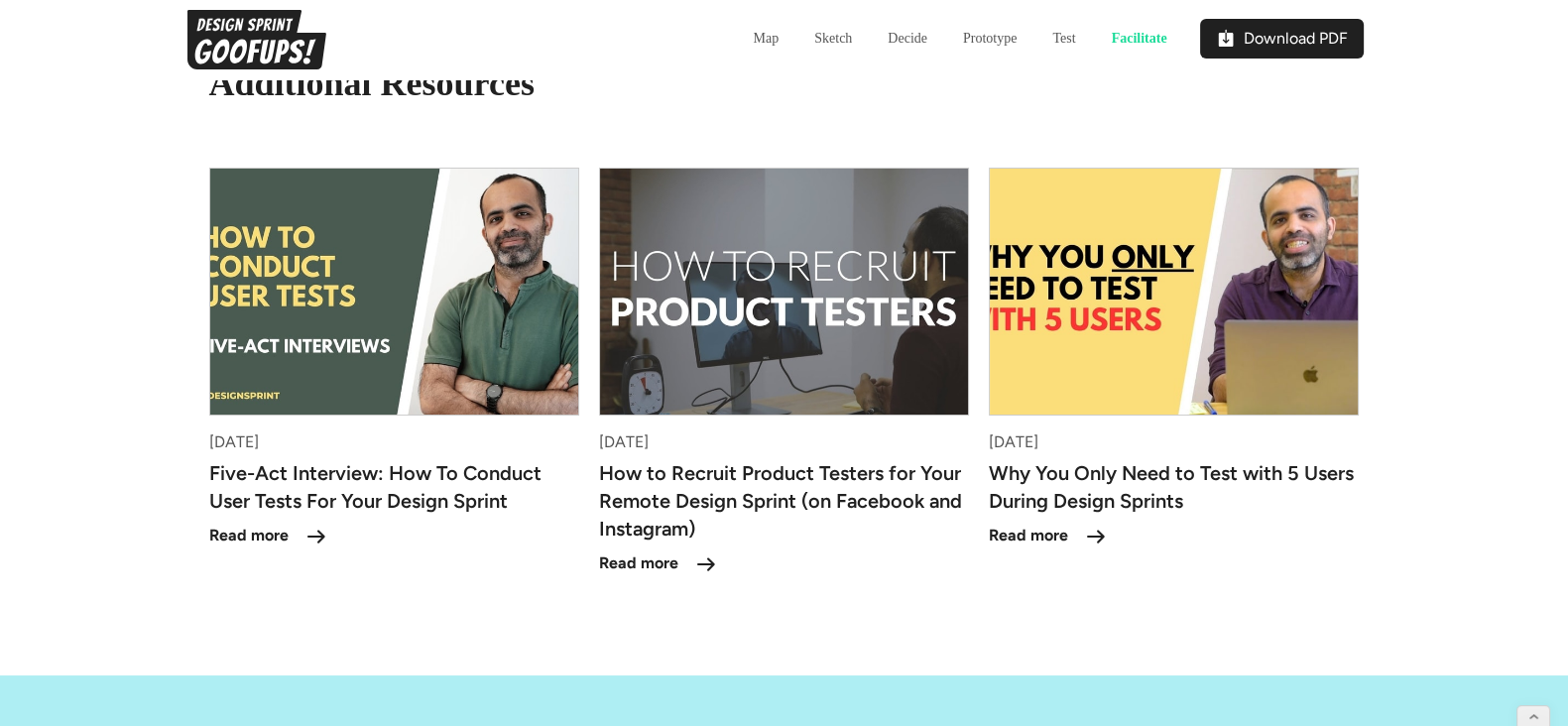 click on "How to Recruit Product Testers for Your Remote Design Sprint (on Facebook and Instagram)" at bounding box center [784, 501] 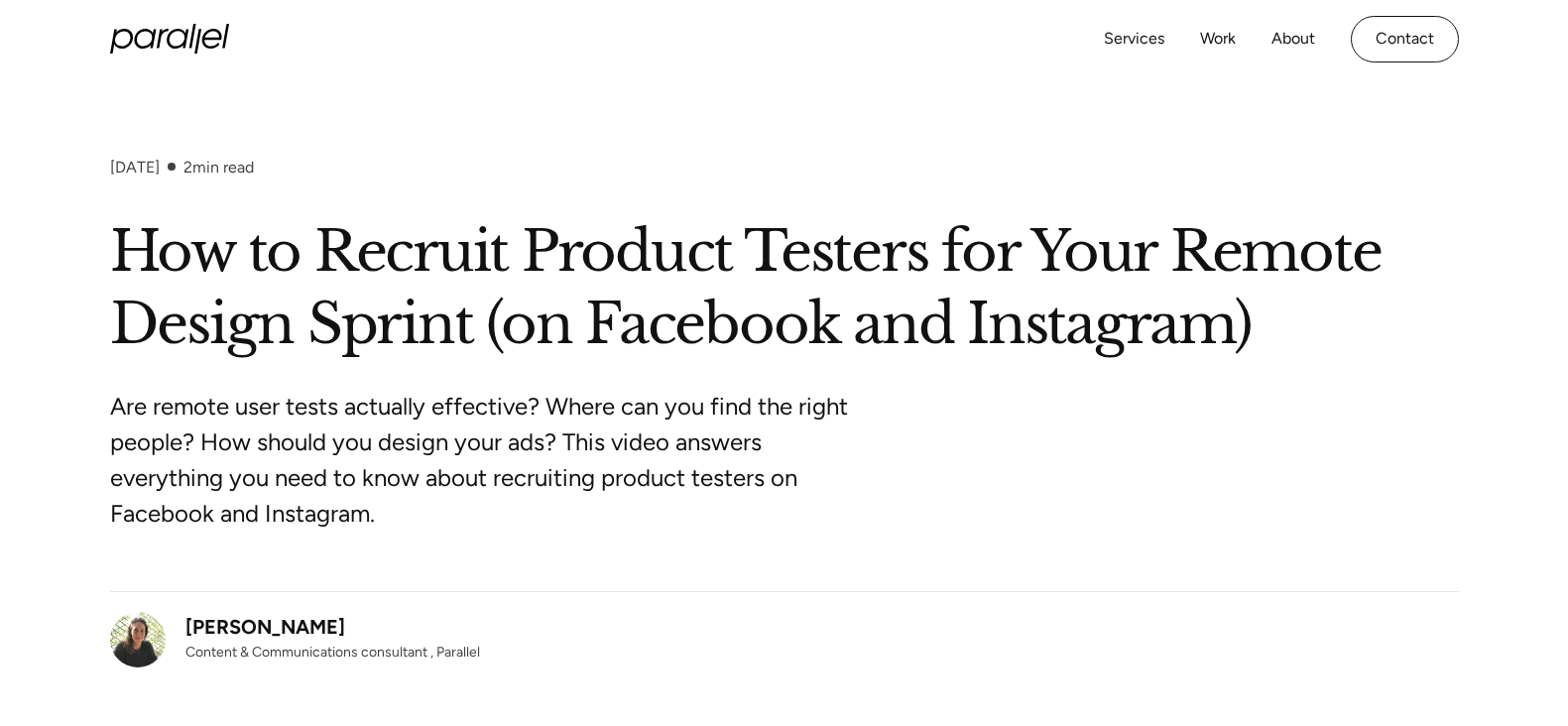 scroll, scrollTop: 0, scrollLeft: 0, axis: both 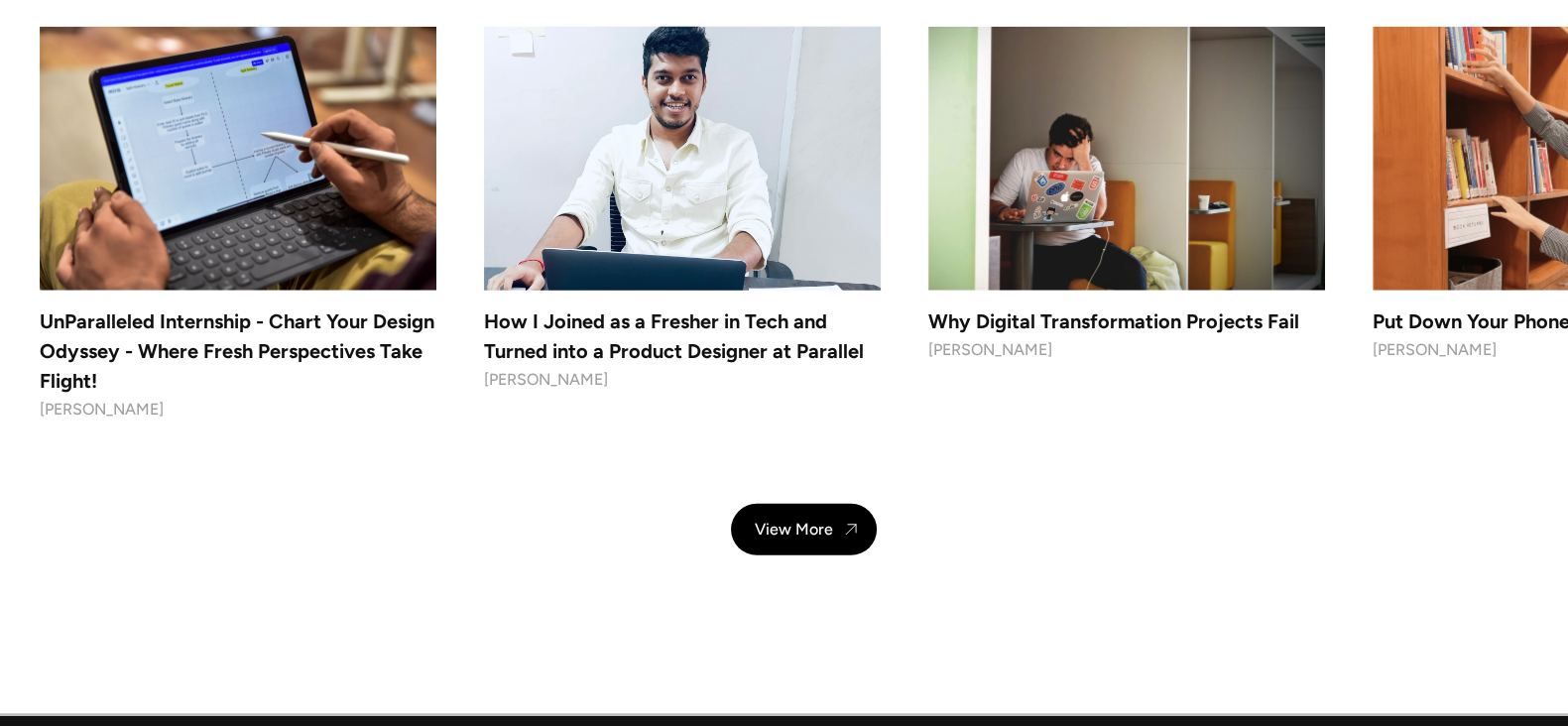 click on "View More" at bounding box center [793, 529] 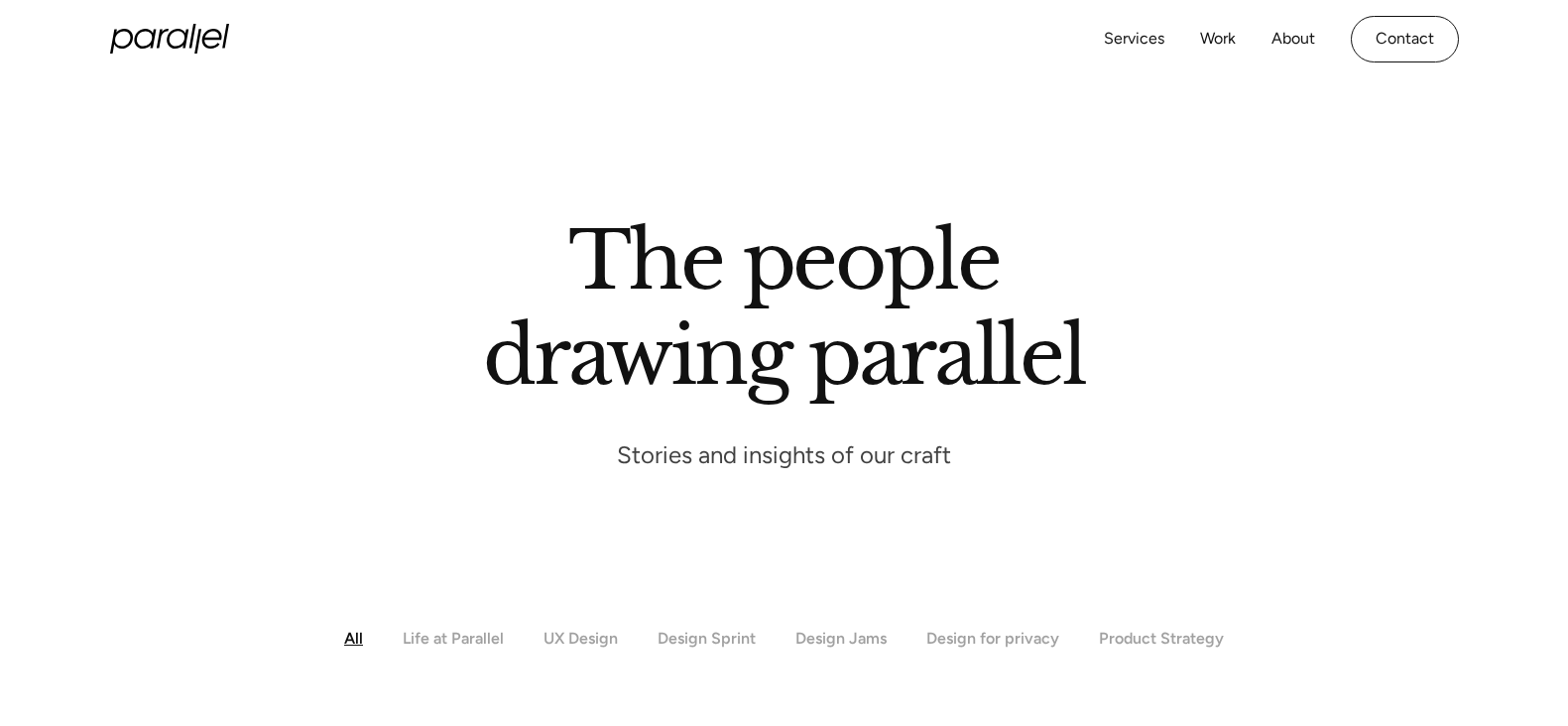 scroll, scrollTop: 0, scrollLeft: 0, axis: both 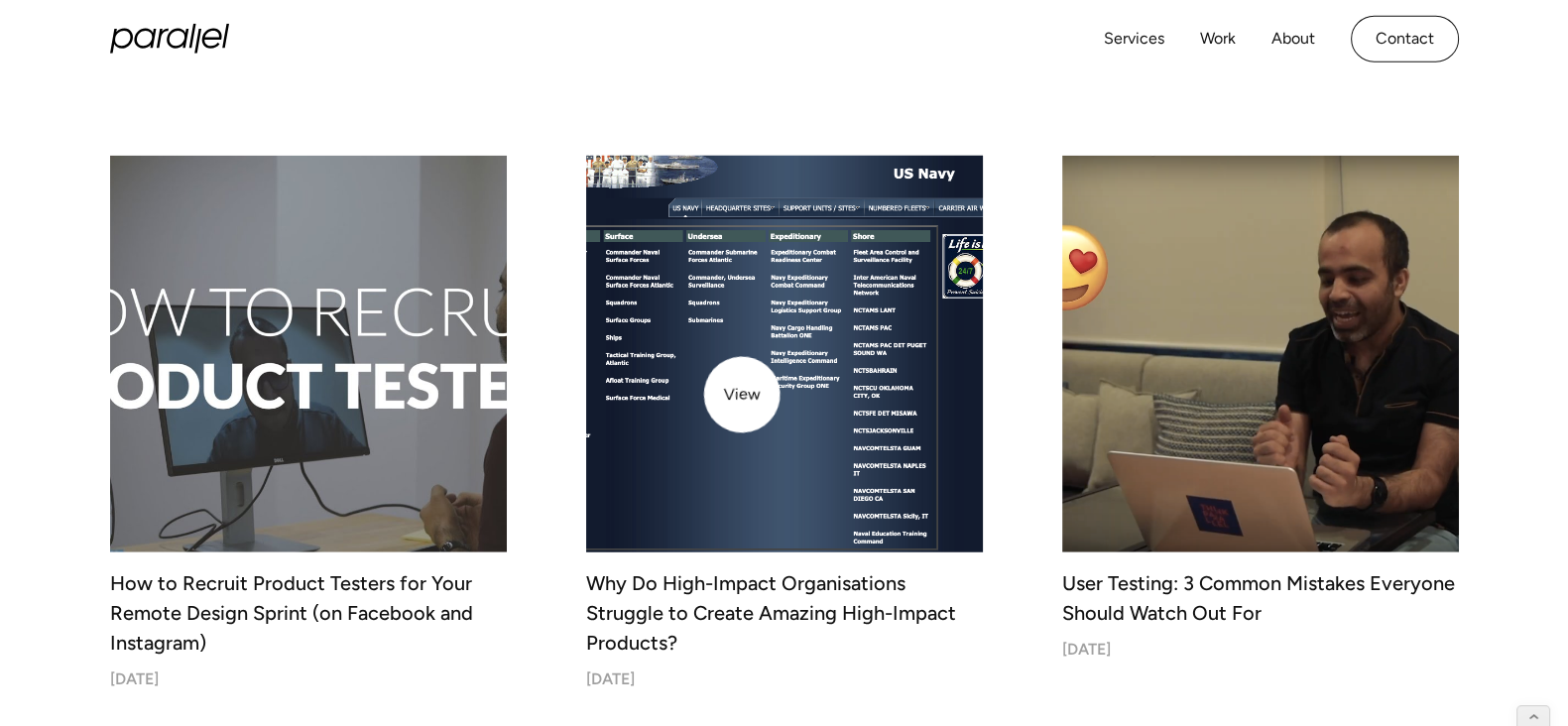 click at bounding box center [784, 354] 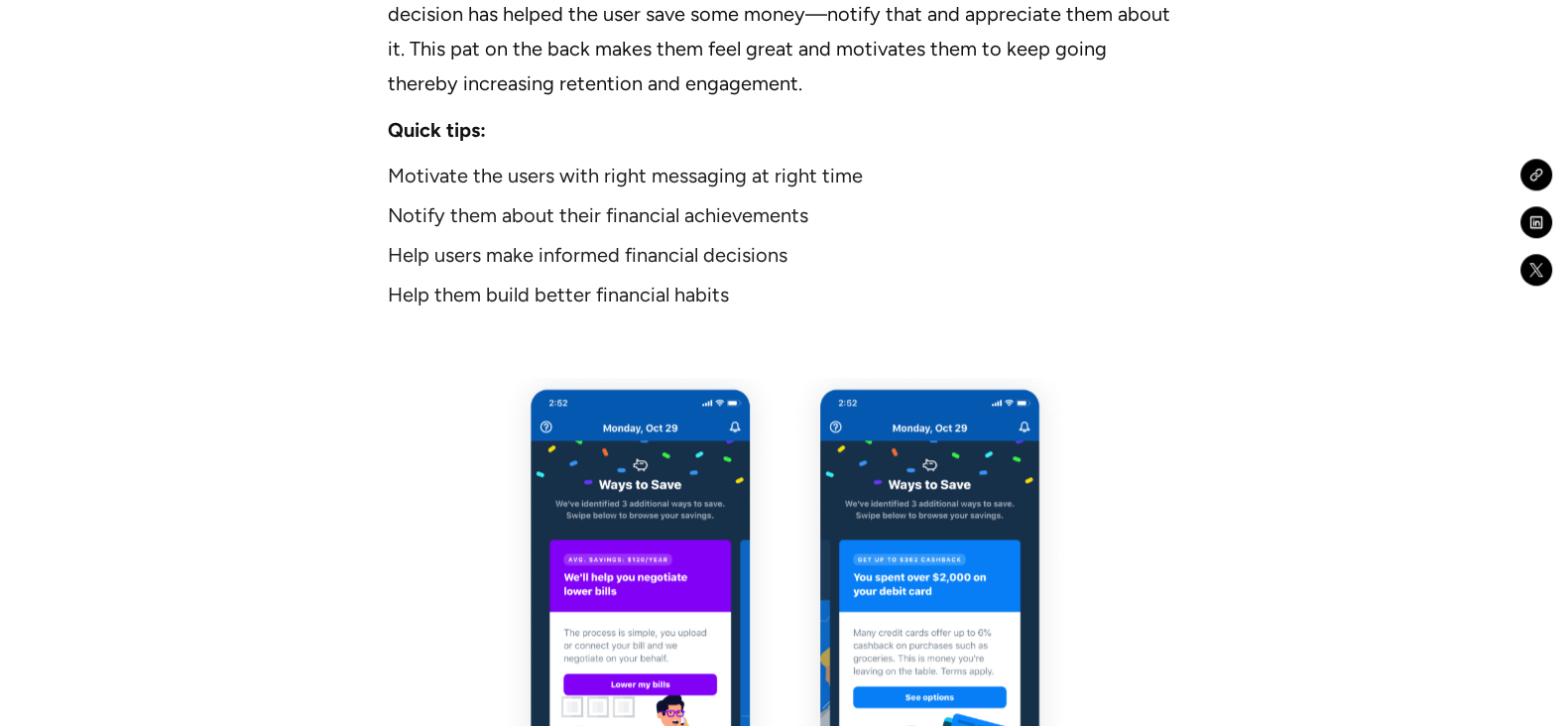 scroll, scrollTop: 0, scrollLeft: 0, axis: both 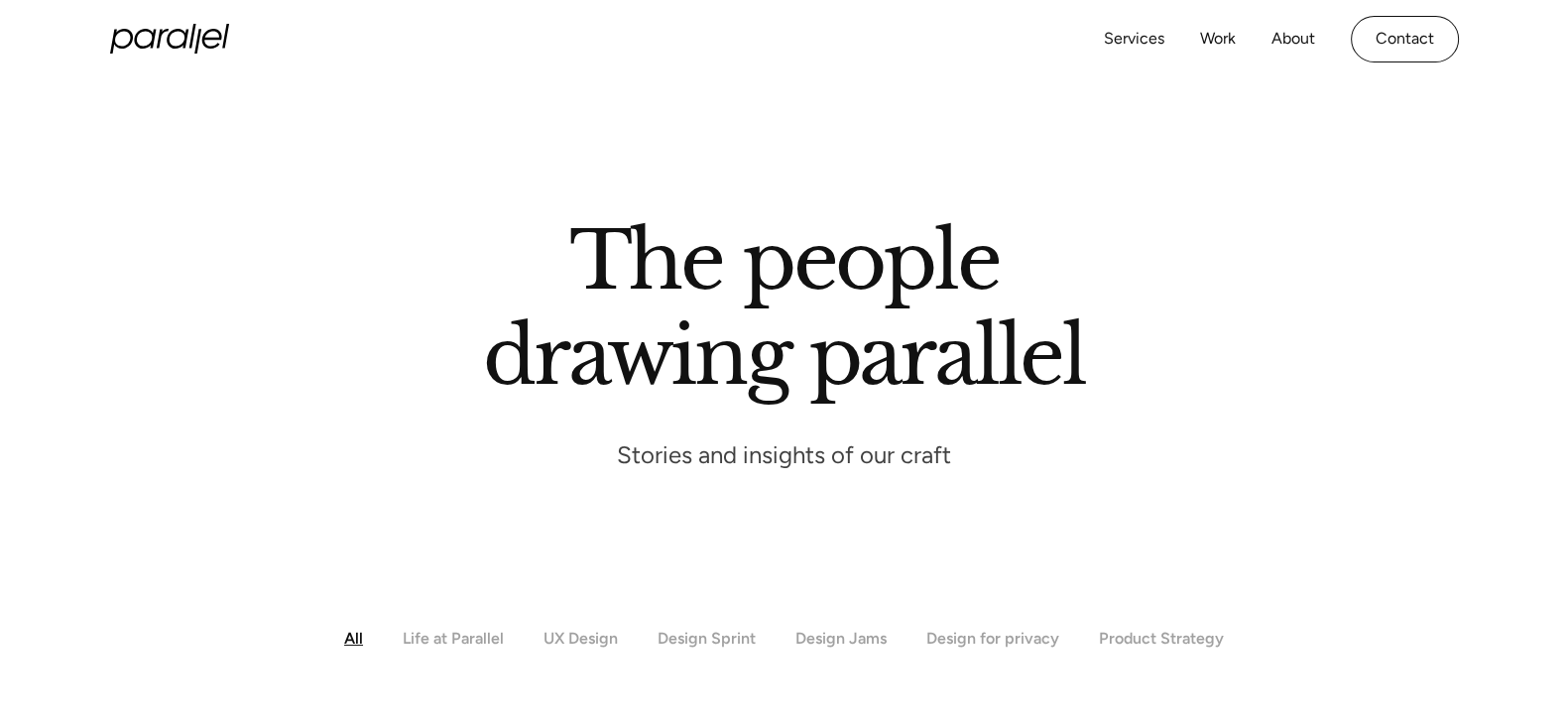 click on "The people  drawing parallel Stories and insights of our craft" at bounding box center (784, 353) 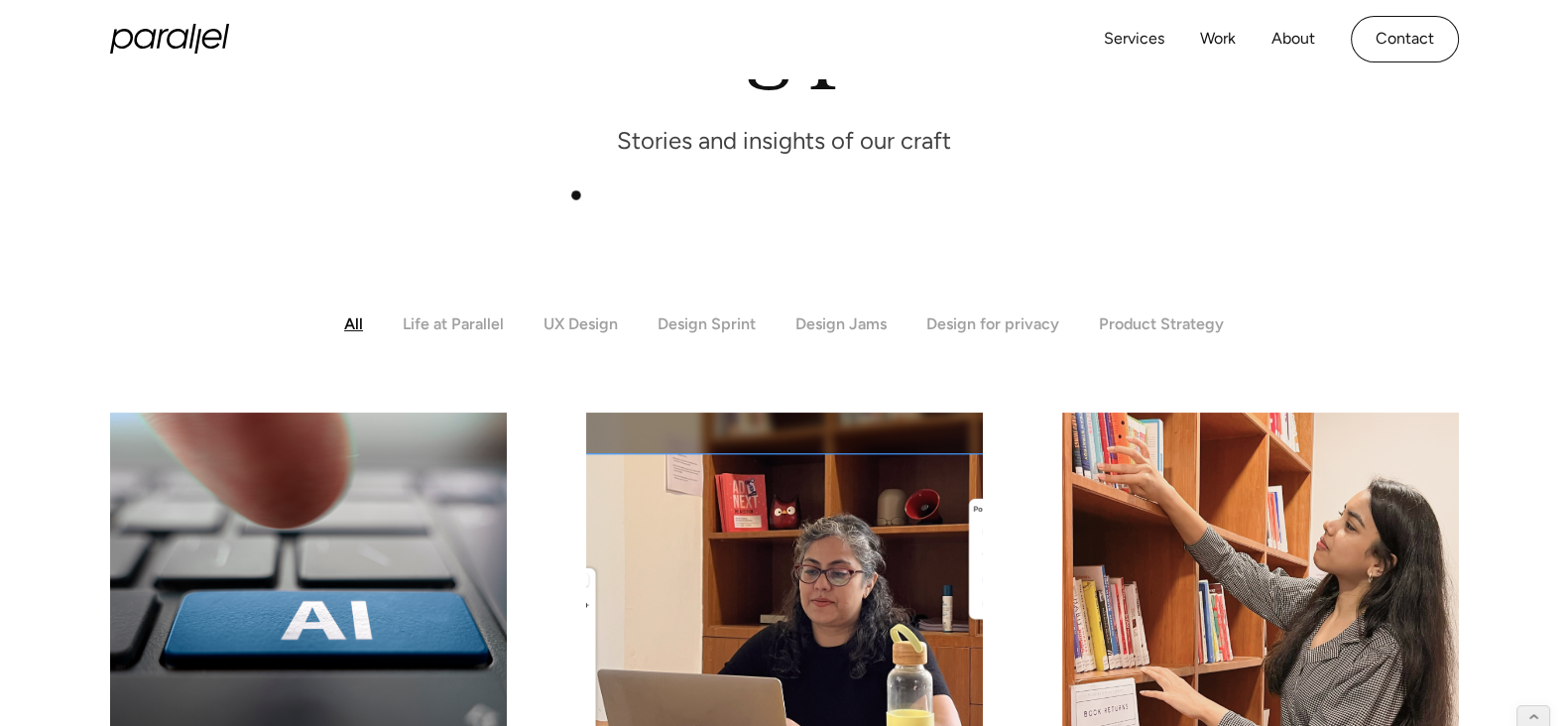 scroll, scrollTop: 0, scrollLeft: 0, axis: both 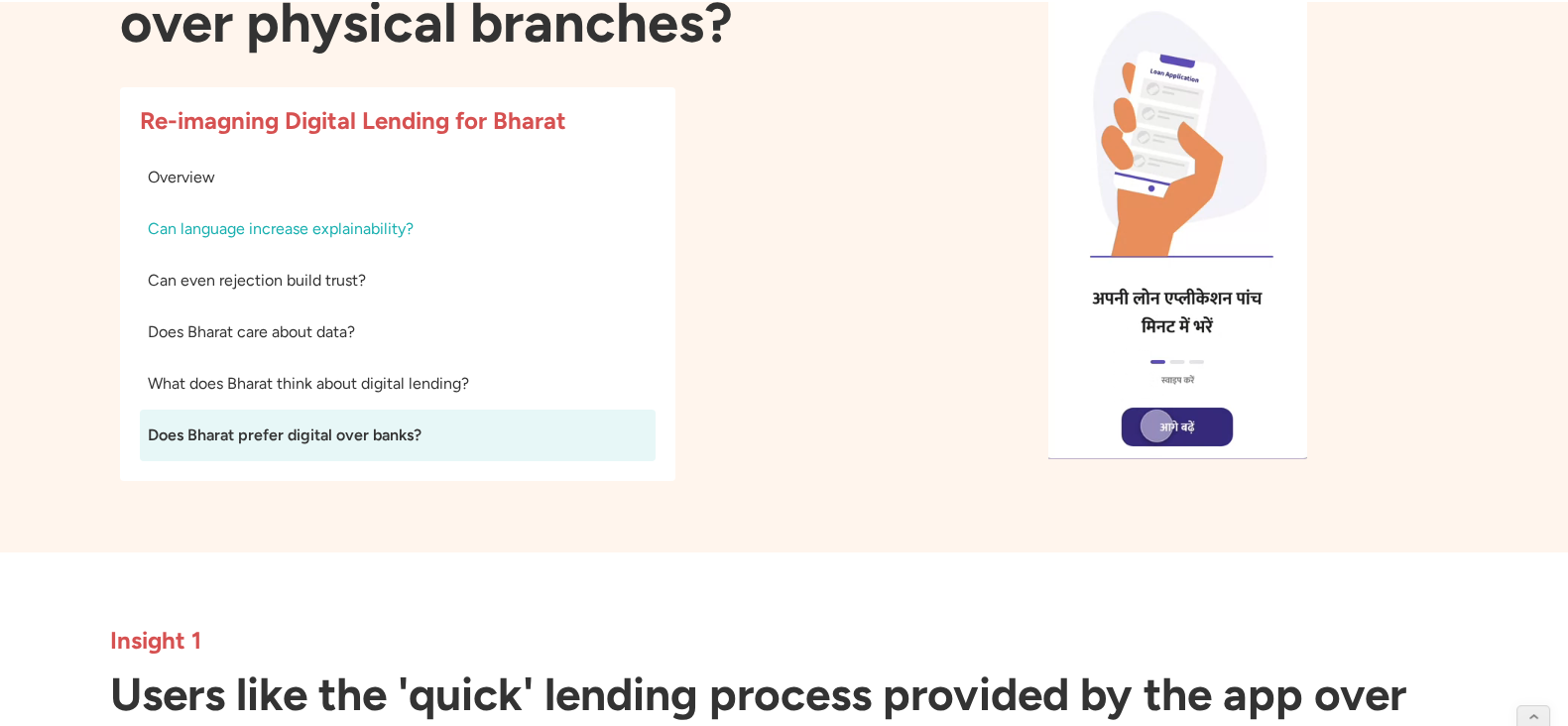 click on "Can language increase explainability?" at bounding box center (398, 229) 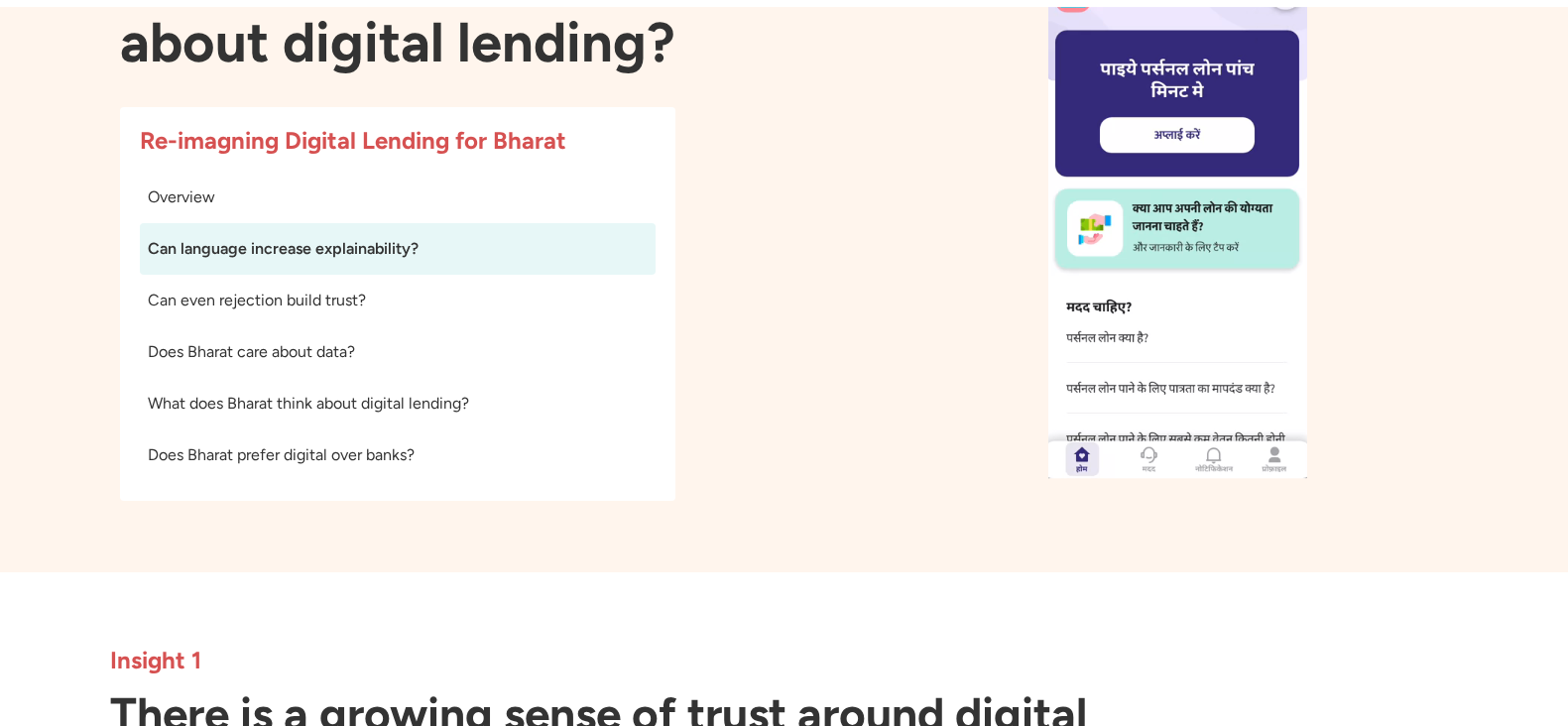 scroll, scrollTop: 551, scrollLeft: 0, axis: vertical 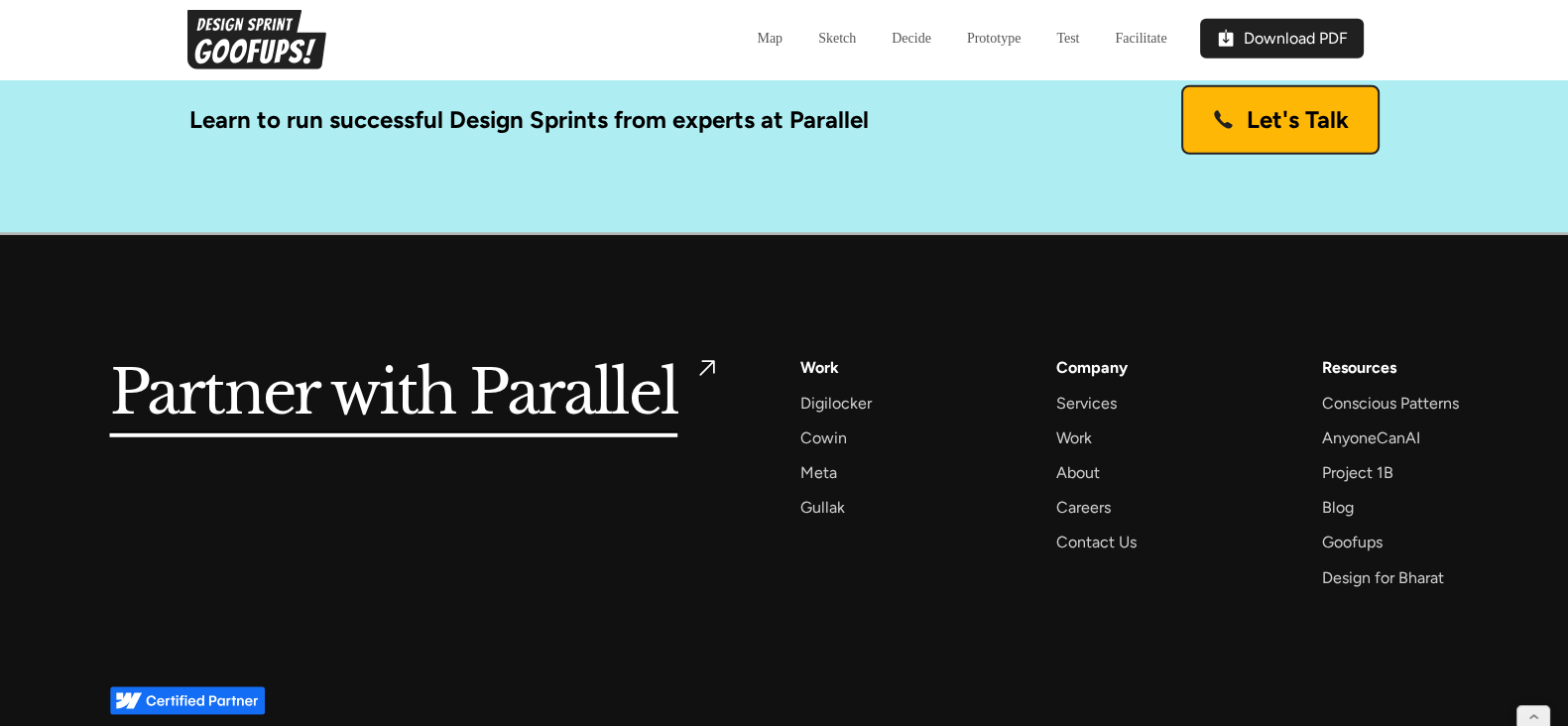click on "Partner with Parallel Services AI Design Sprint Design Sprint UX Design ProdUX Work Digilocker Cowin Meta Gullak Company Services Work About Careers Contact Us Resources Conscious Patterns AnyoneCanAI Project 1B Blog Goofups Design for Bharat" at bounding box center (784, 472) 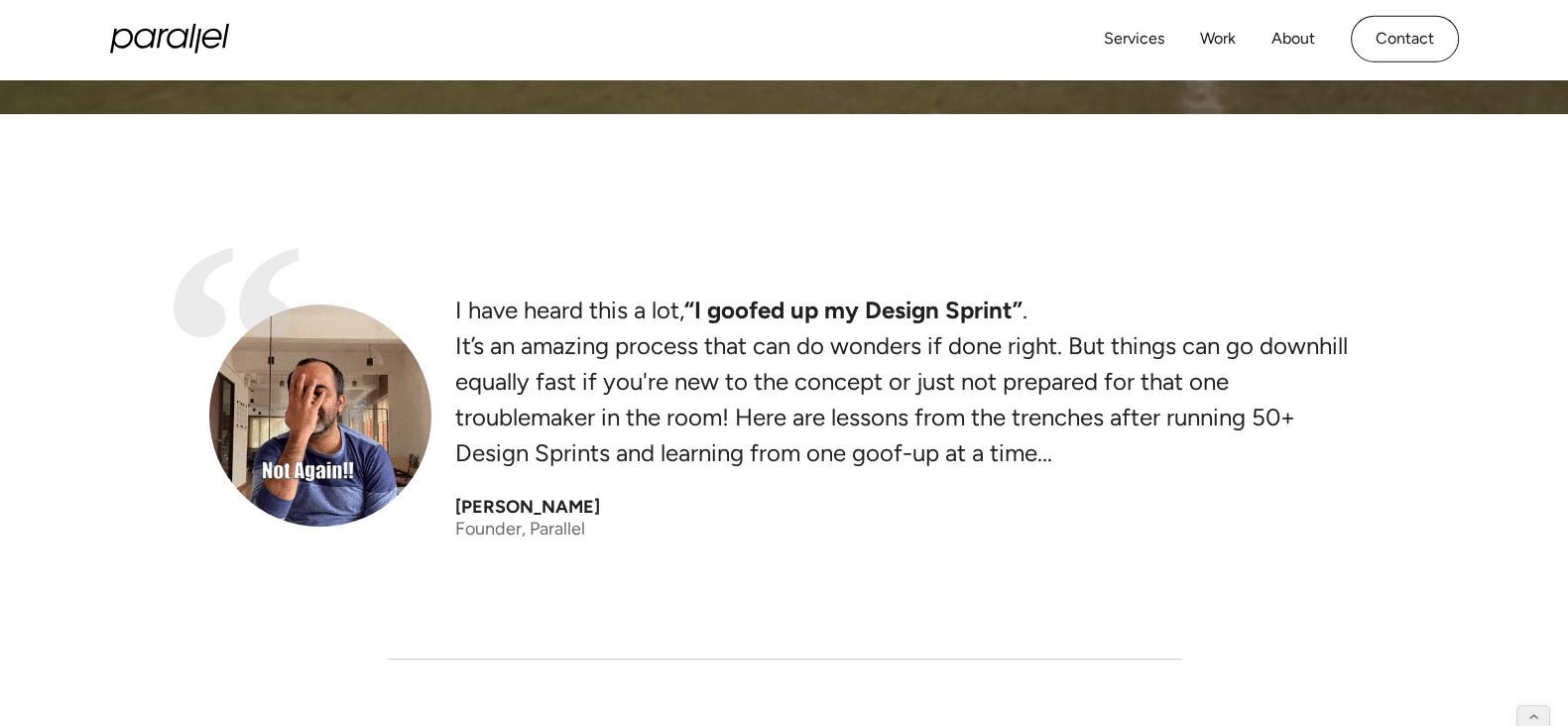 scroll, scrollTop: 0, scrollLeft: 0, axis: both 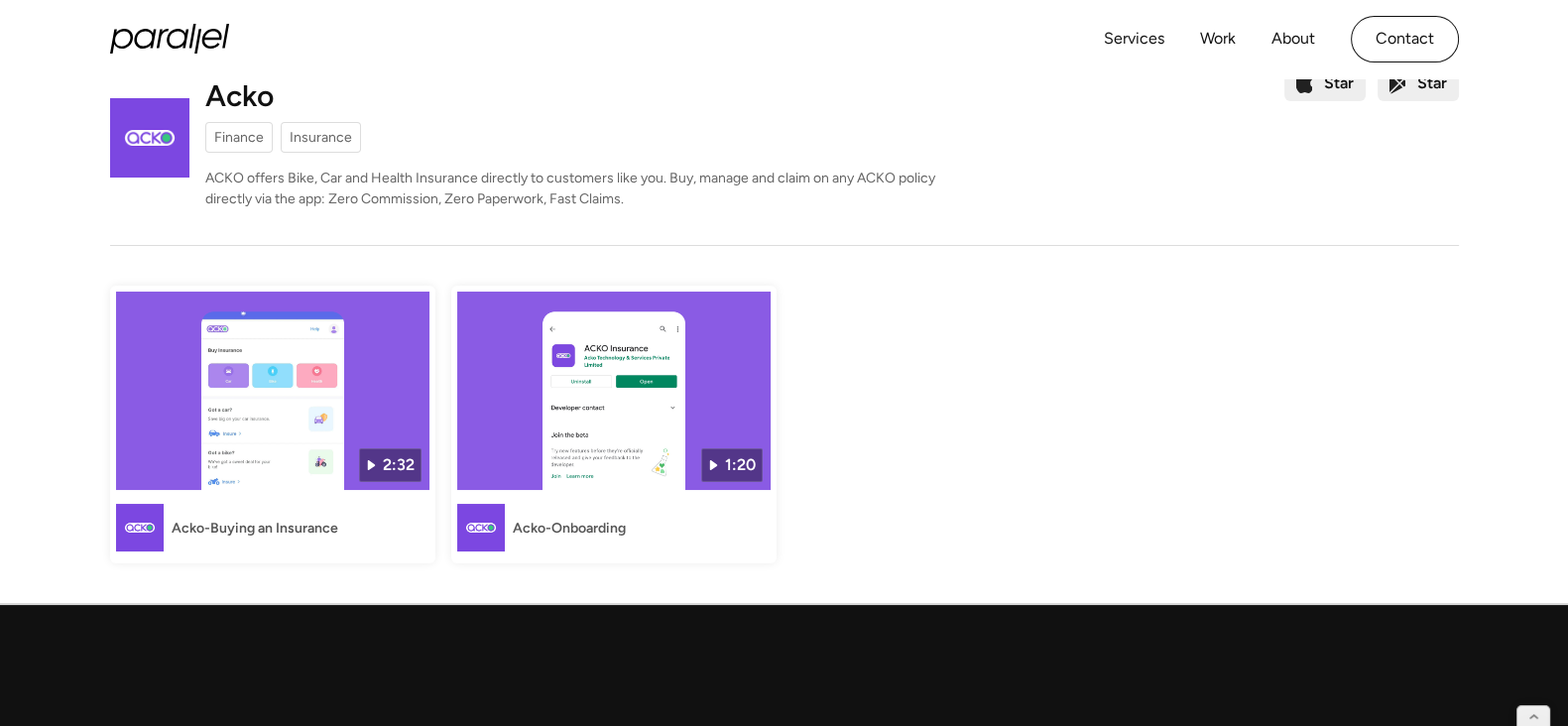 click on "Finance" at bounding box center (239, 137) 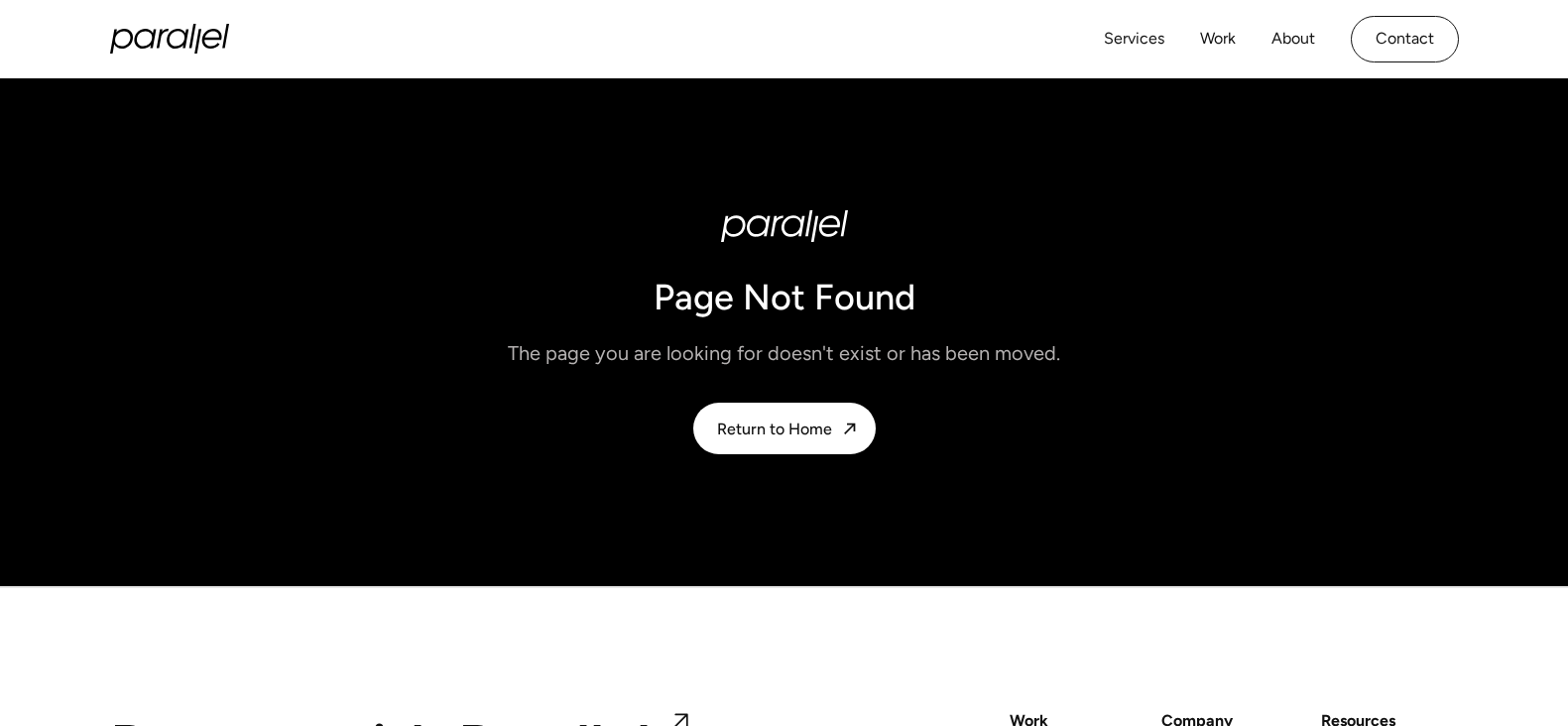 scroll, scrollTop: 0, scrollLeft: 0, axis: both 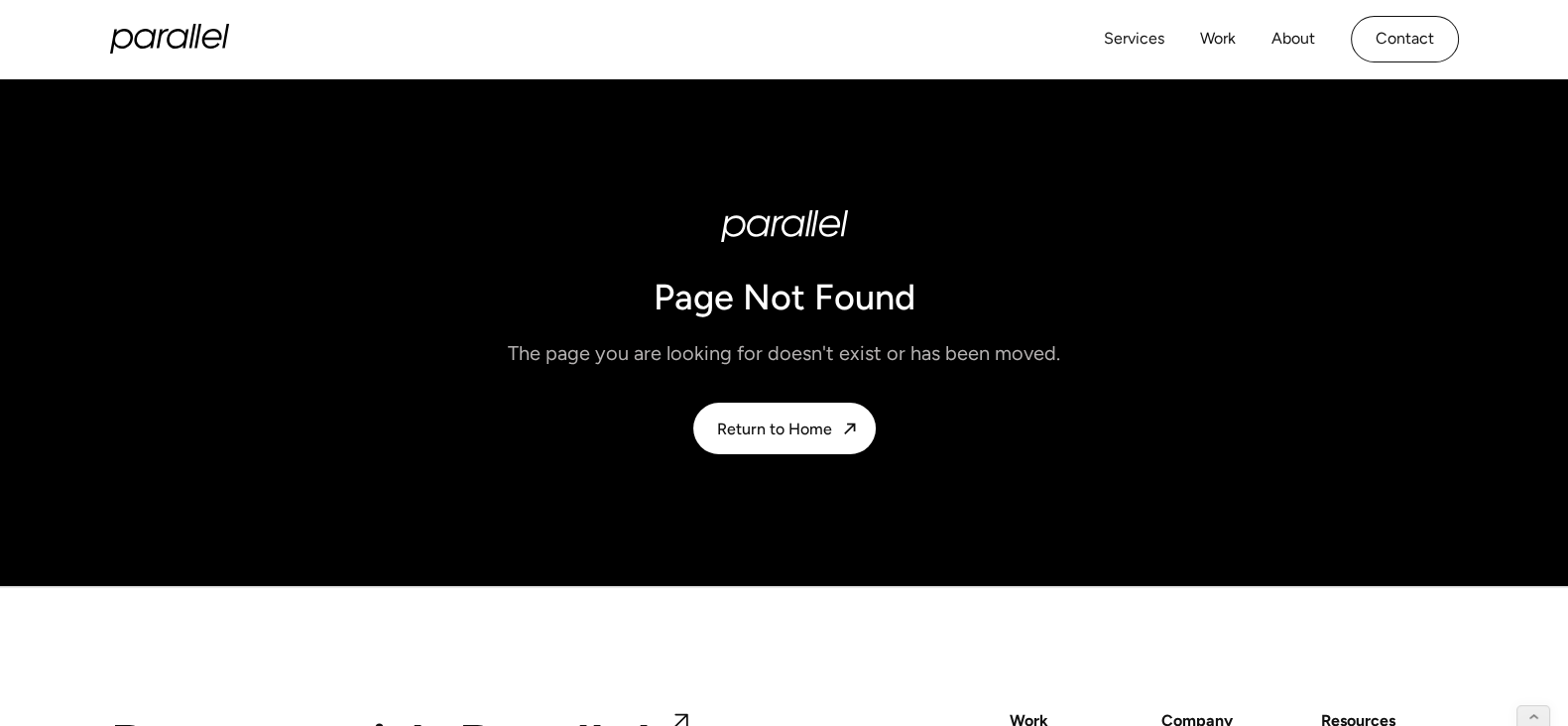 click 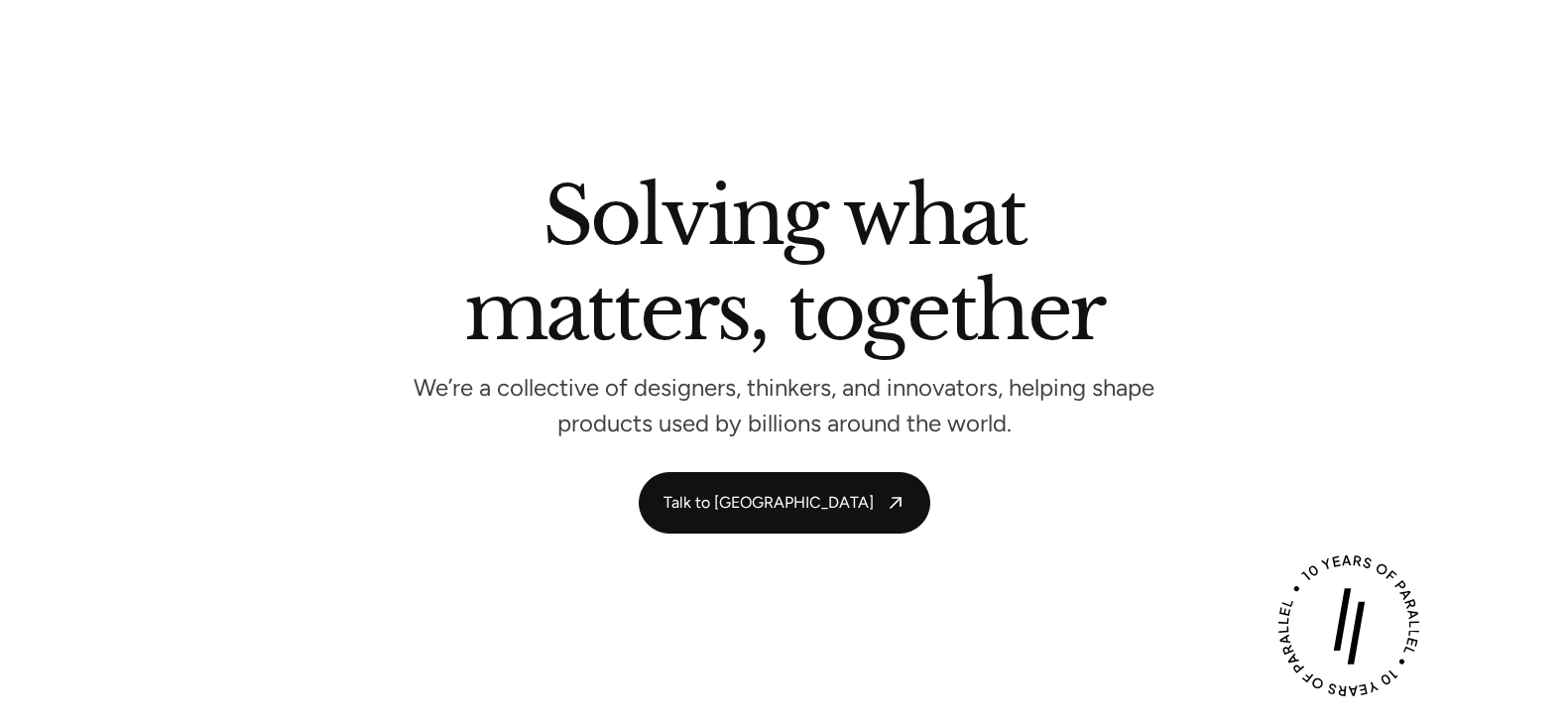 scroll, scrollTop: 7566, scrollLeft: 0, axis: vertical 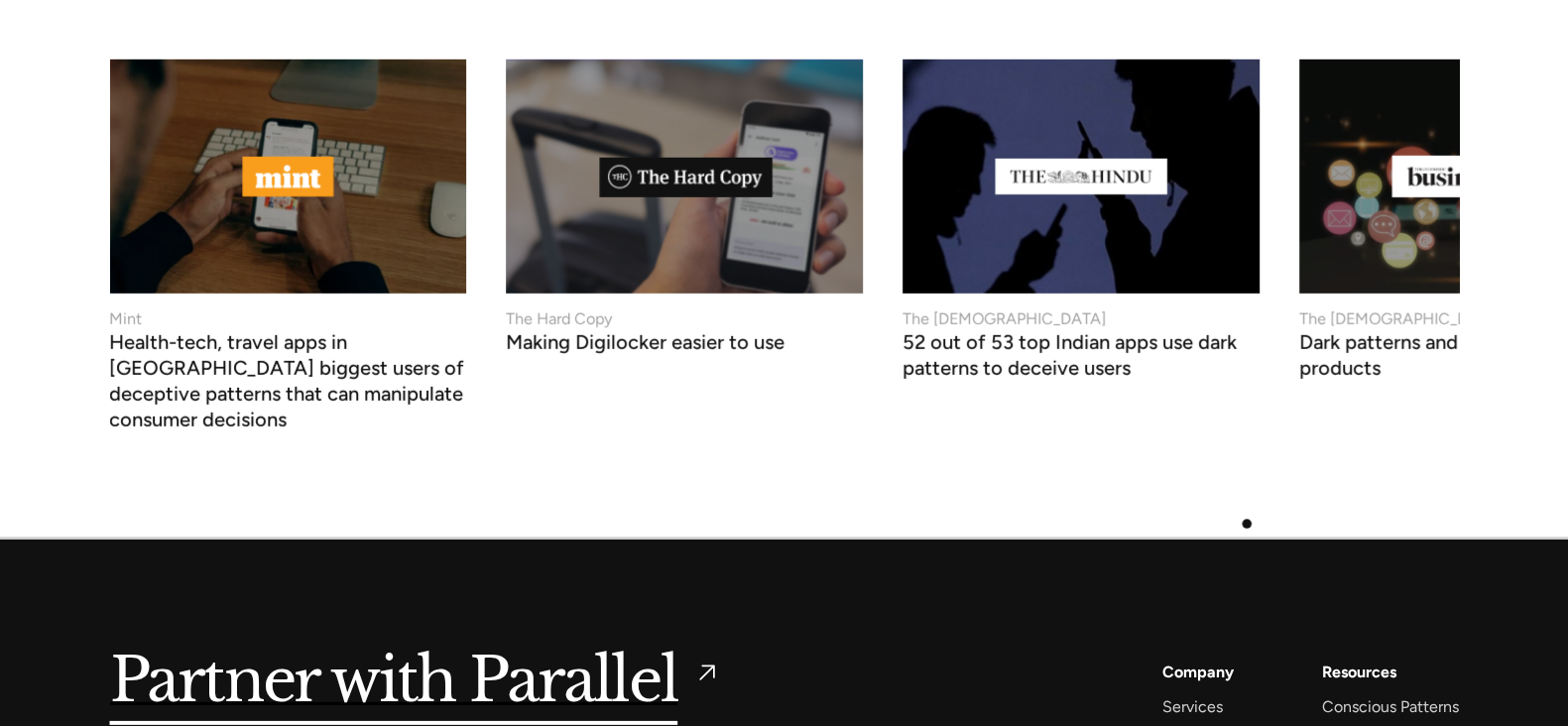 click on "Blog" at bounding box center (1338, 777) 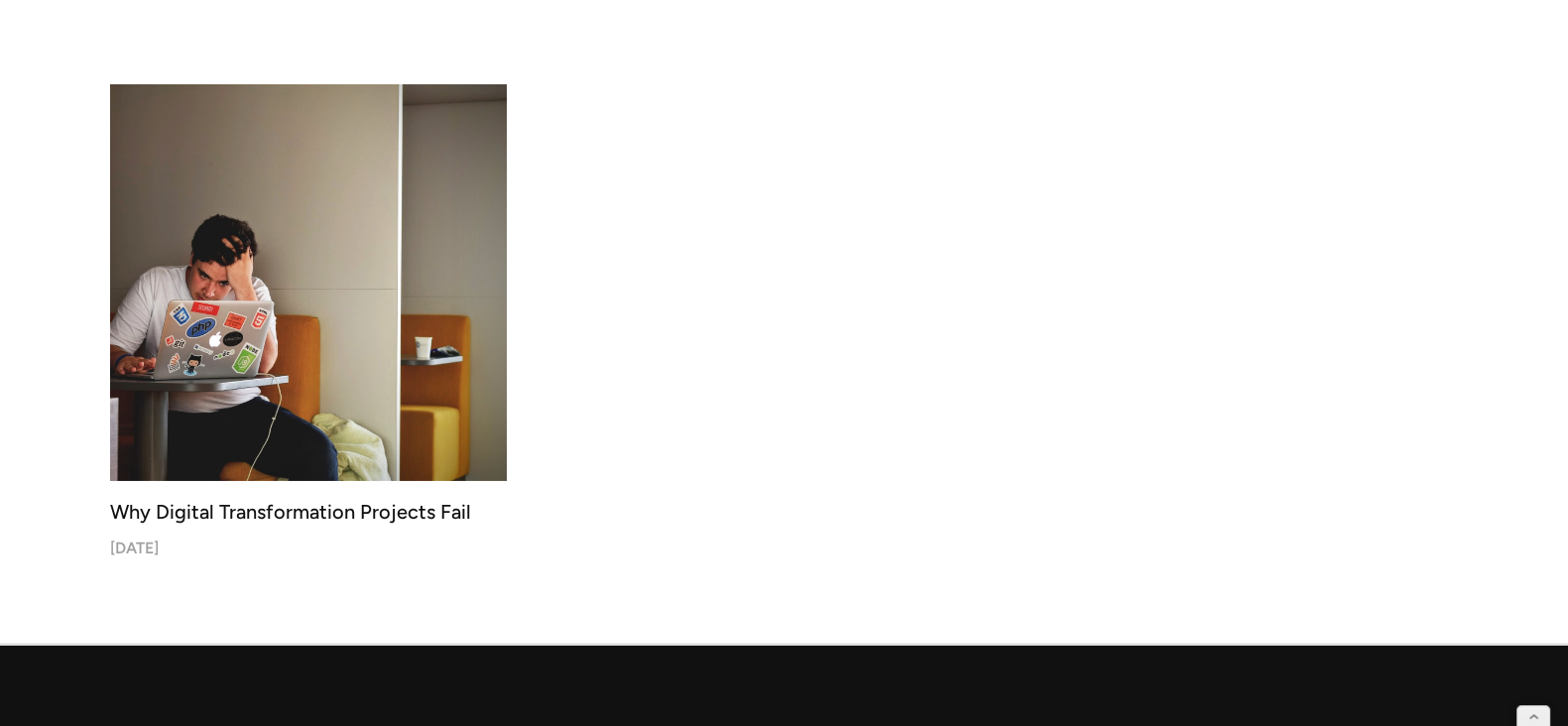 scroll, scrollTop: 8659, scrollLeft: 0, axis: vertical 